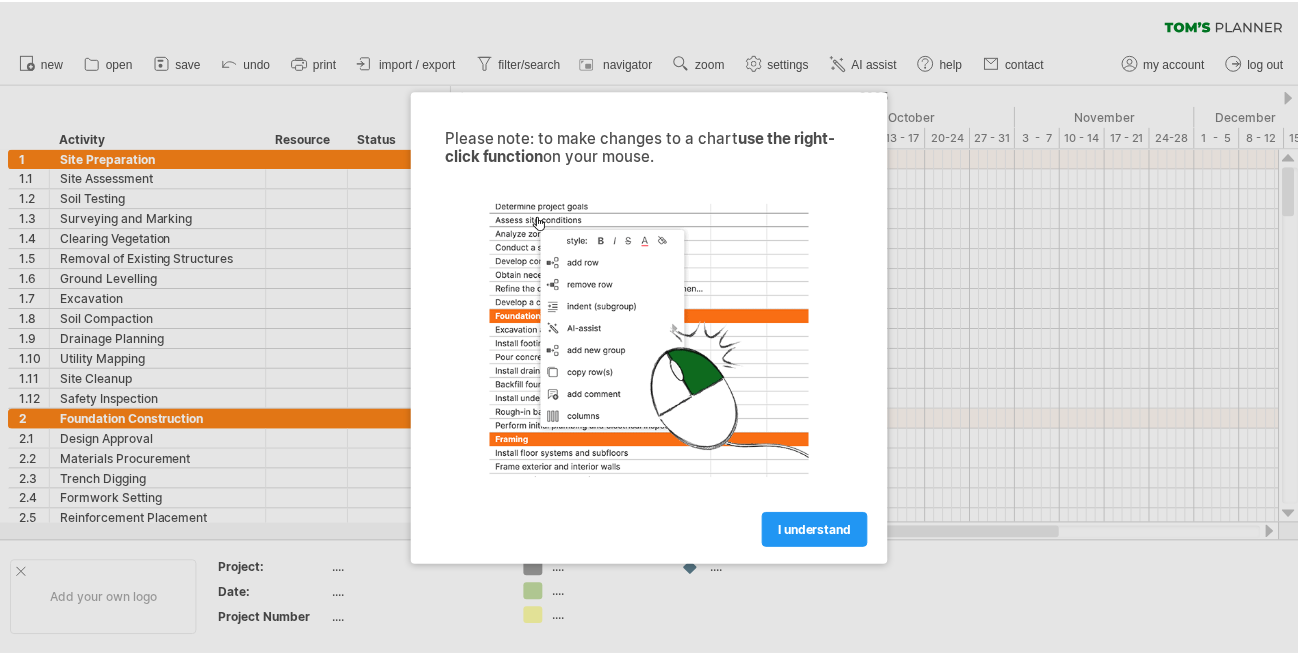 scroll, scrollTop: 0, scrollLeft: 0, axis: both 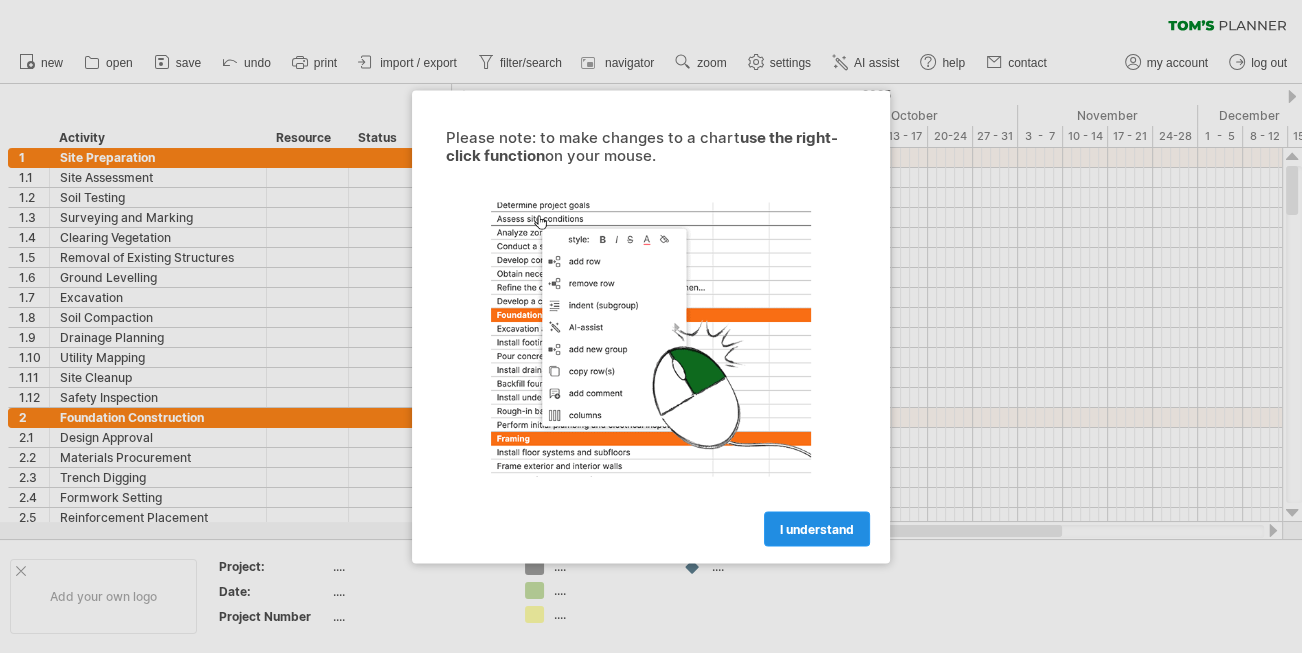 click on "I understand" at bounding box center [817, 528] 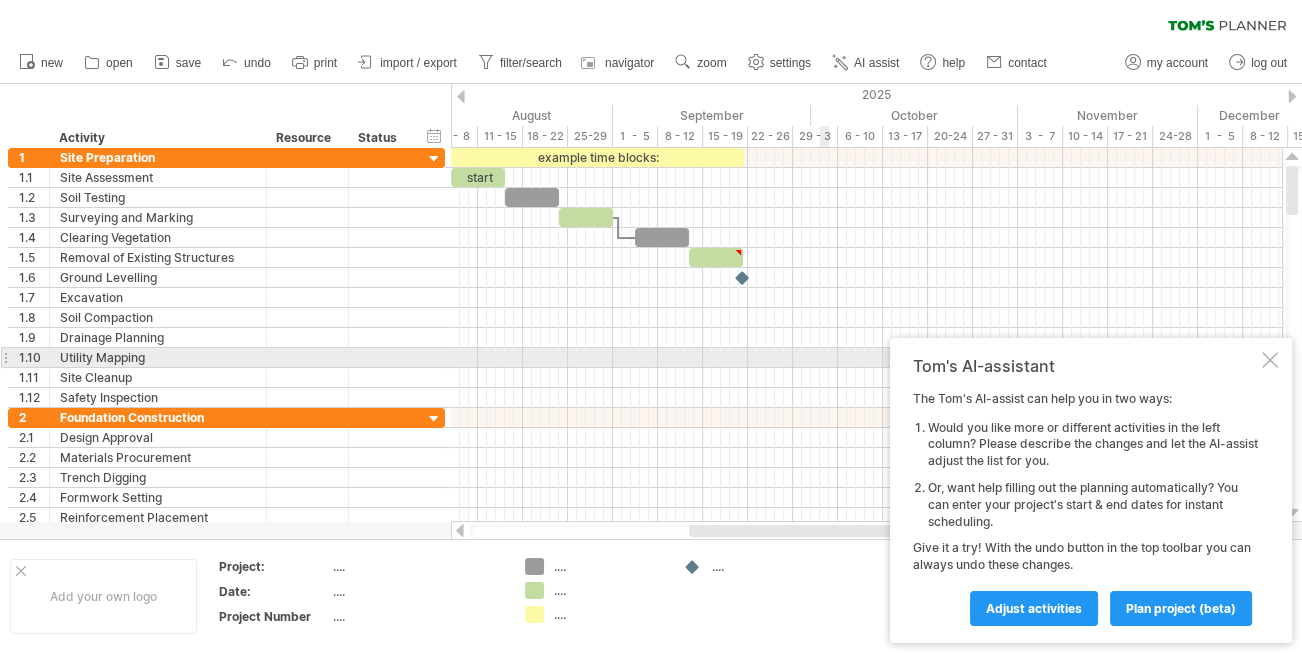 click at bounding box center (1270, 360) 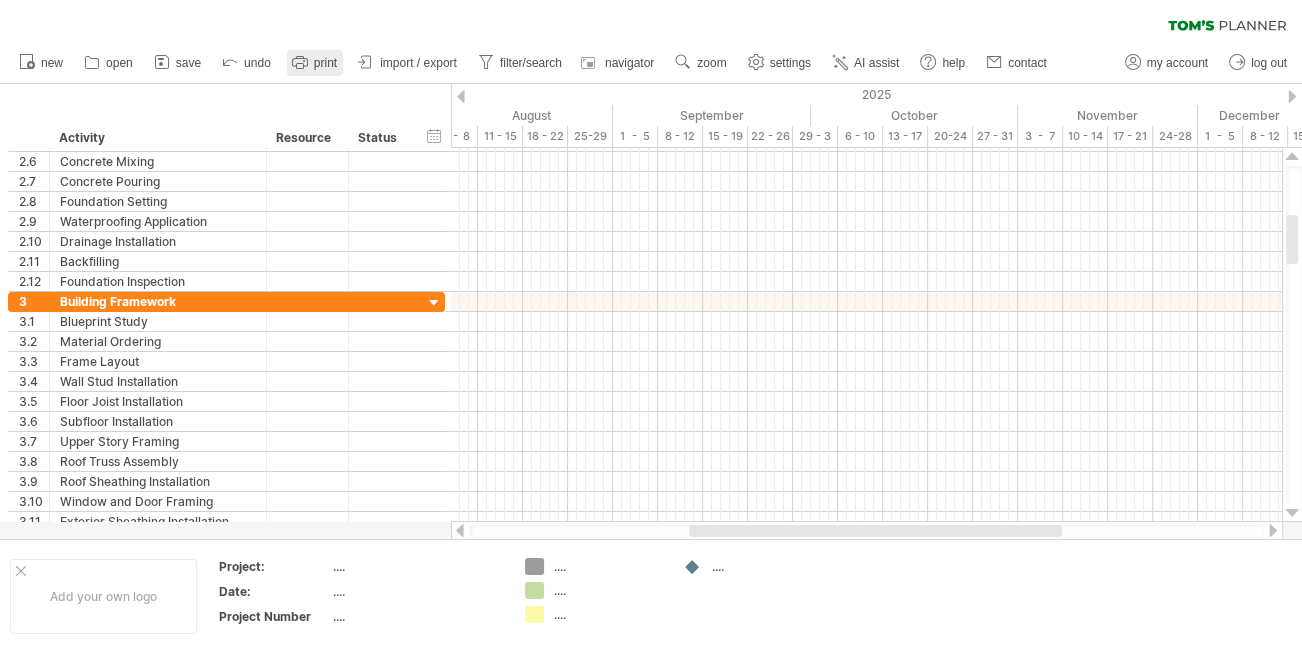 click on "print" at bounding box center (325, 63) 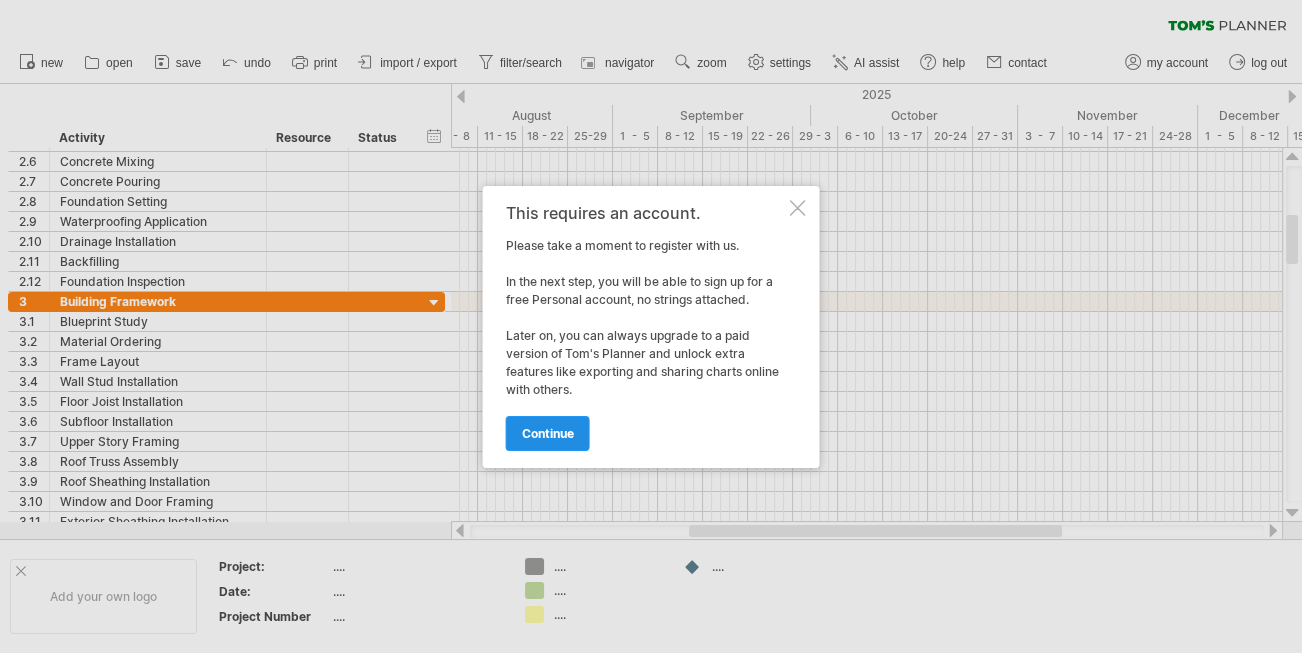 click on "continue" at bounding box center [548, 433] 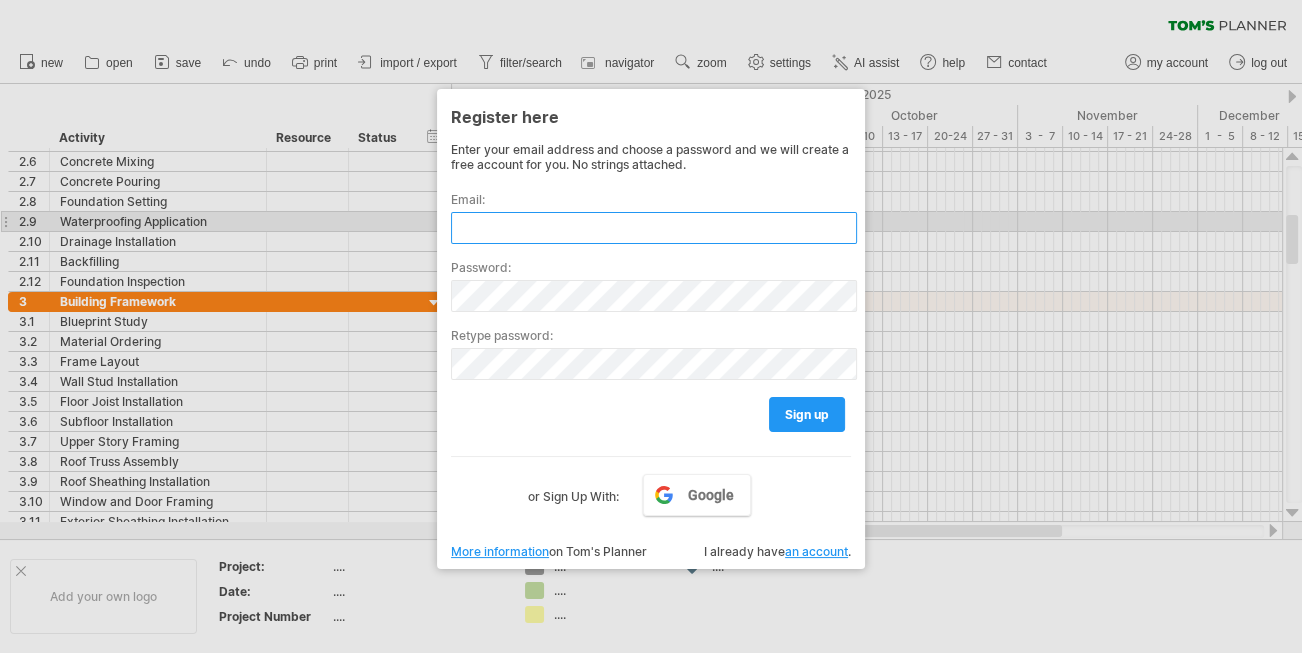 click at bounding box center [654, 228] 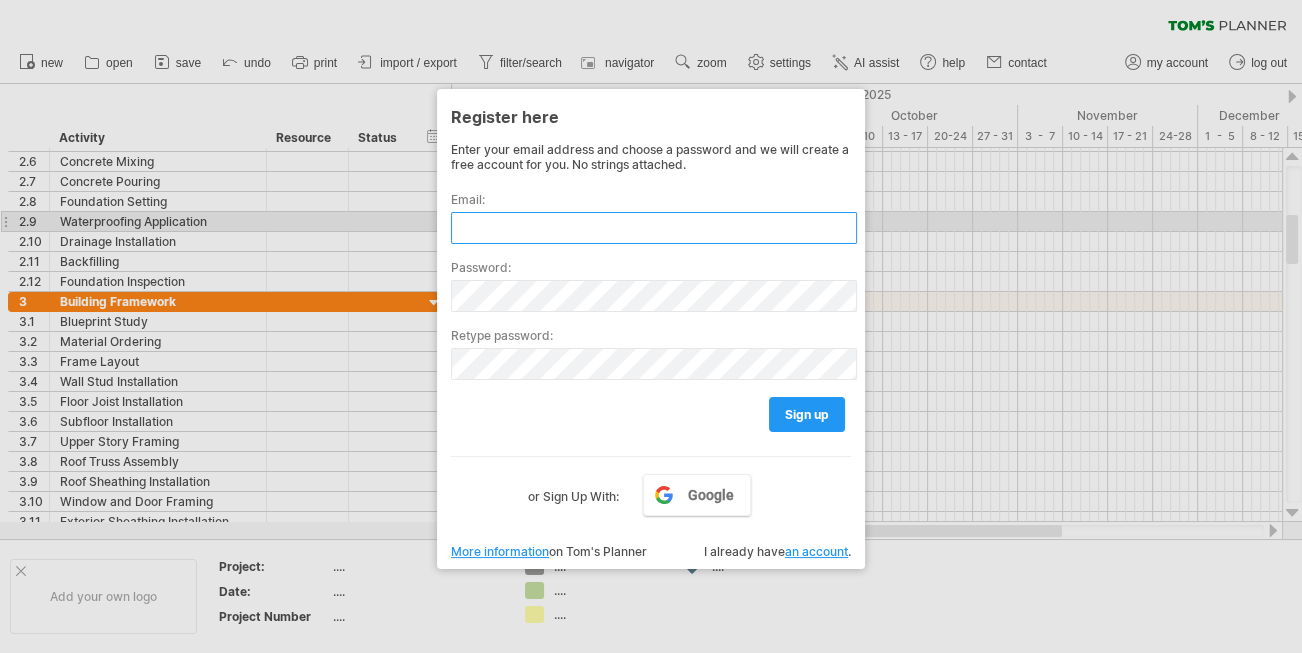type on "*" 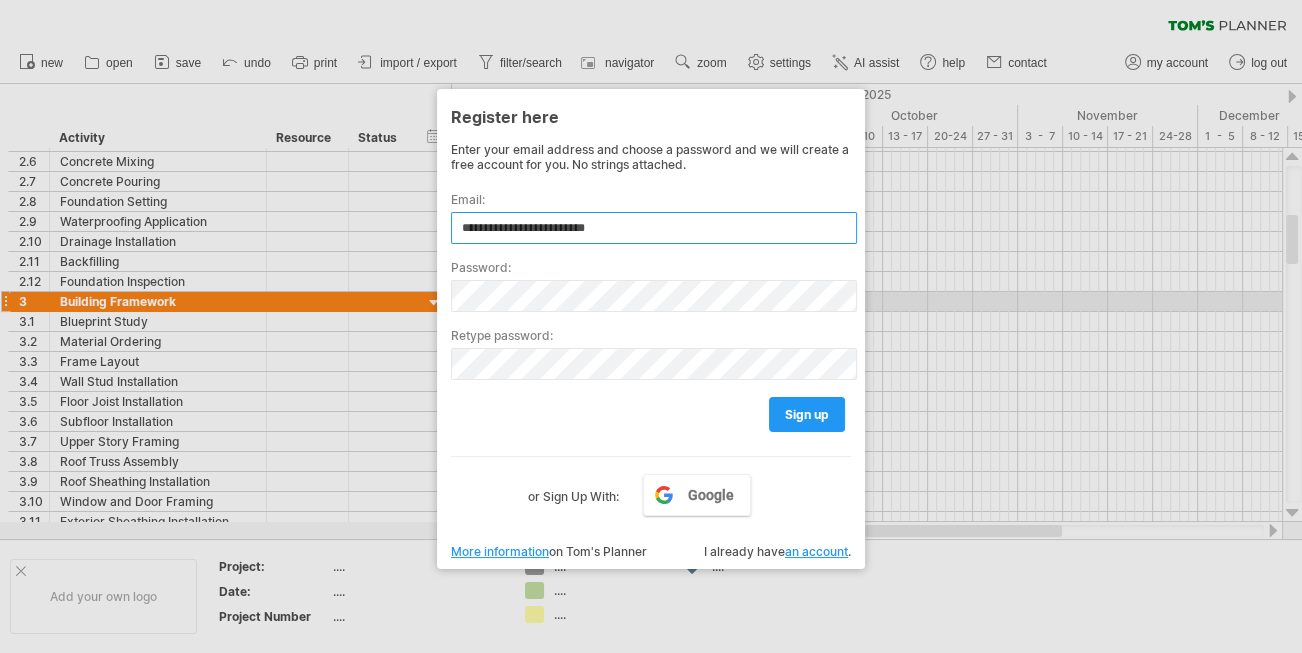 type on "**********" 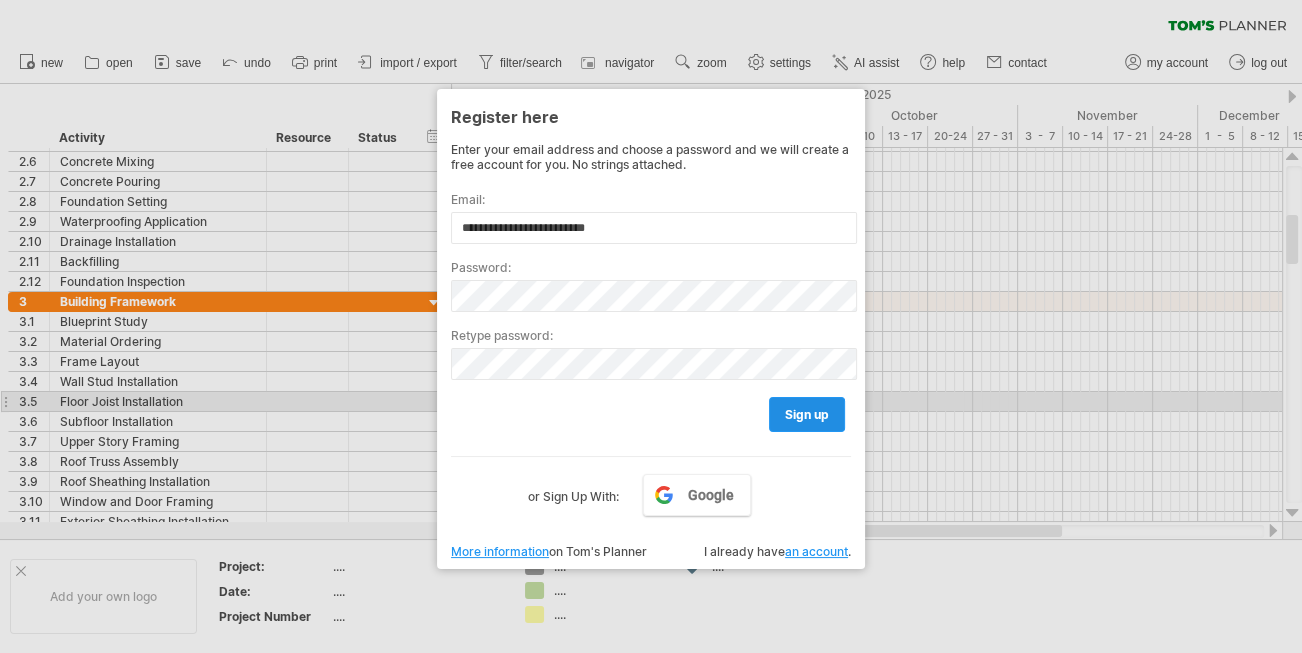 click on "sign up" at bounding box center [807, 414] 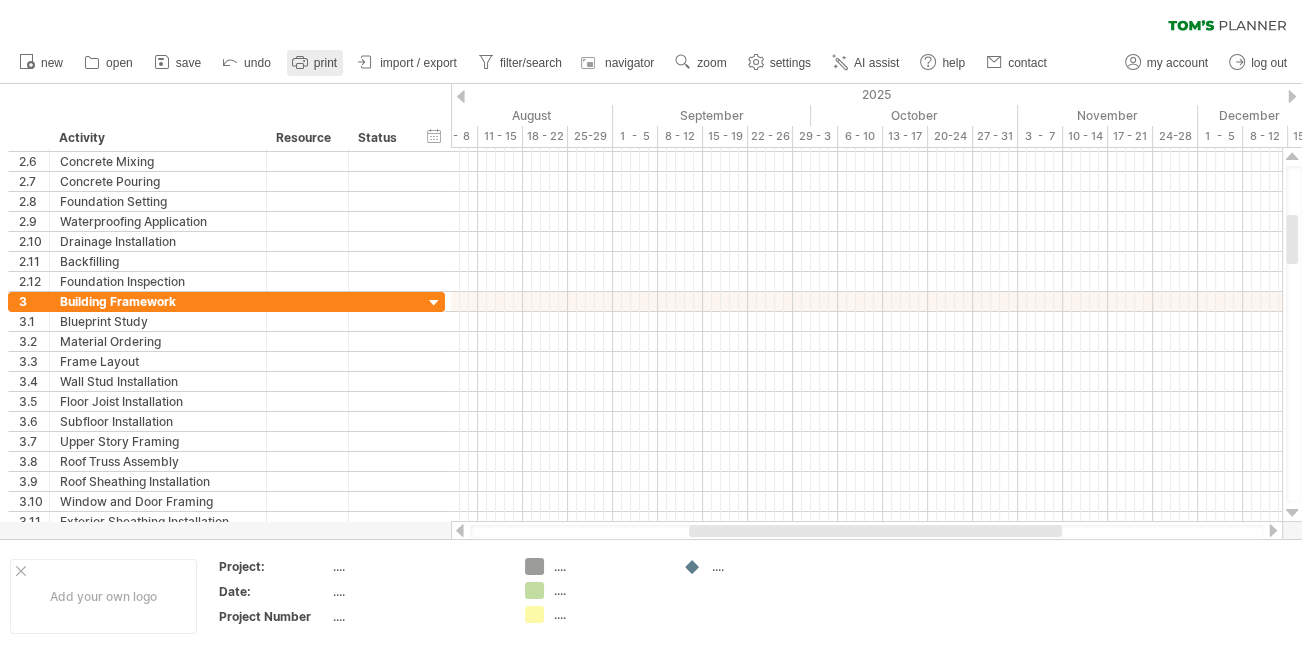 click on "print" at bounding box center [325, 63] 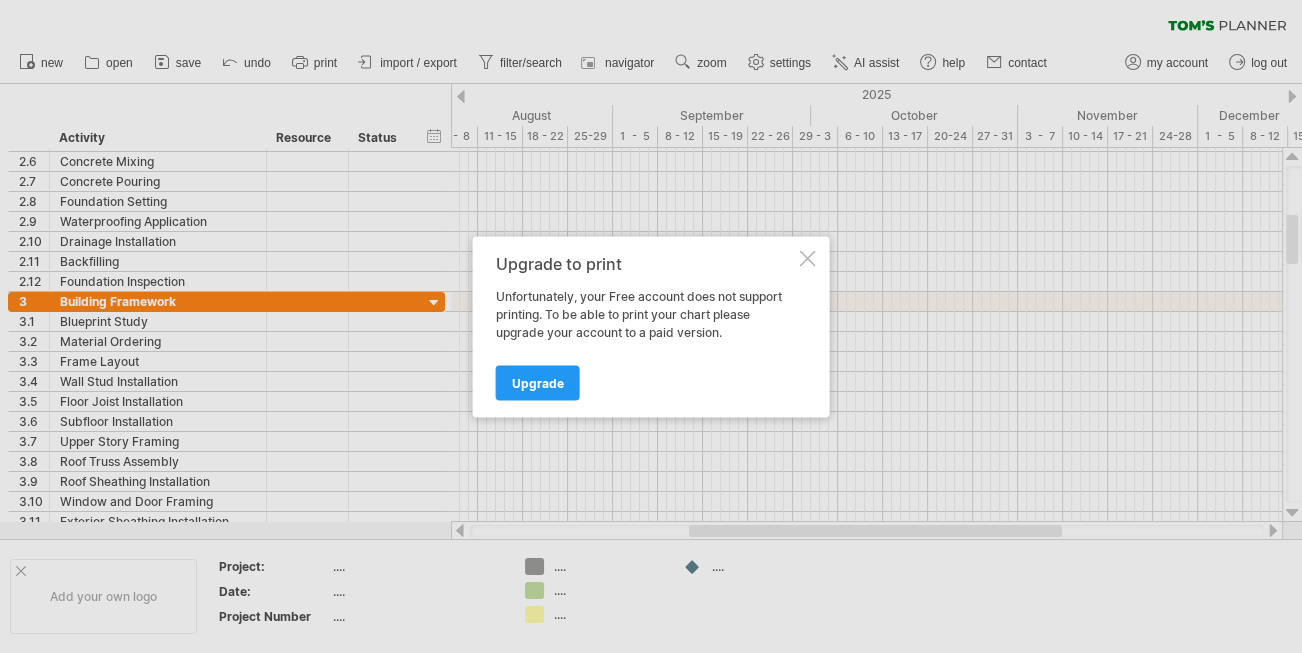 click at bounding box center [808, 258] 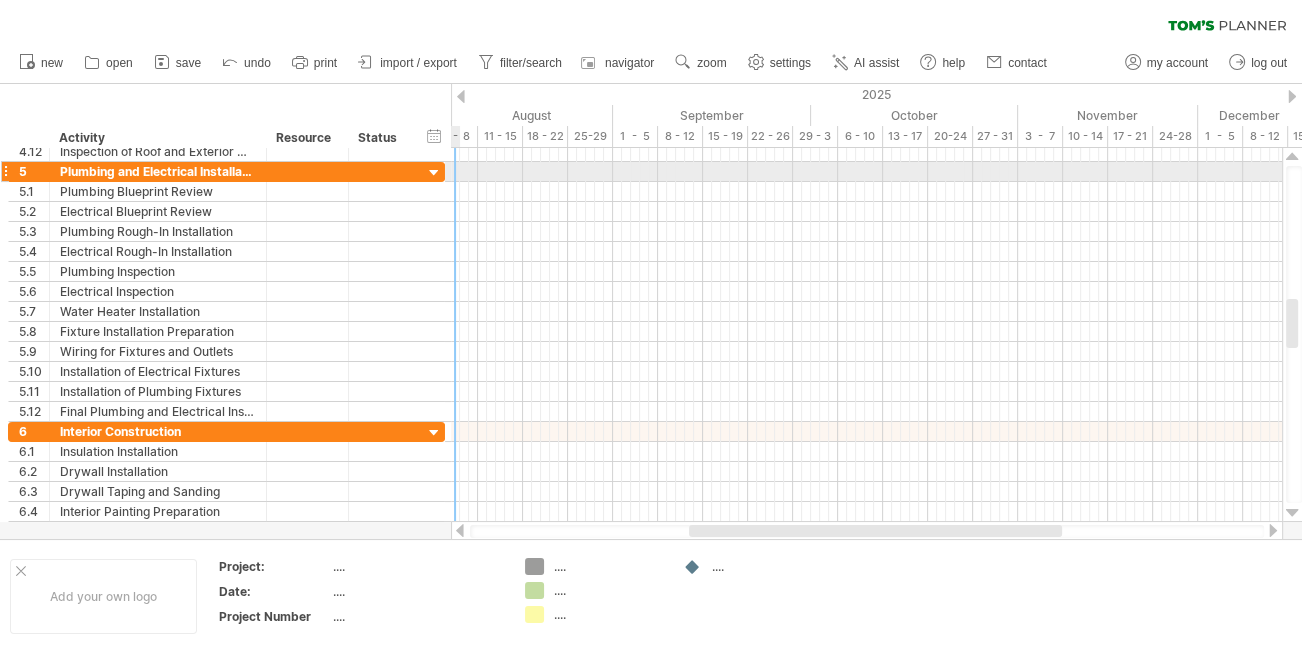 click at bounding box center [434, 173] 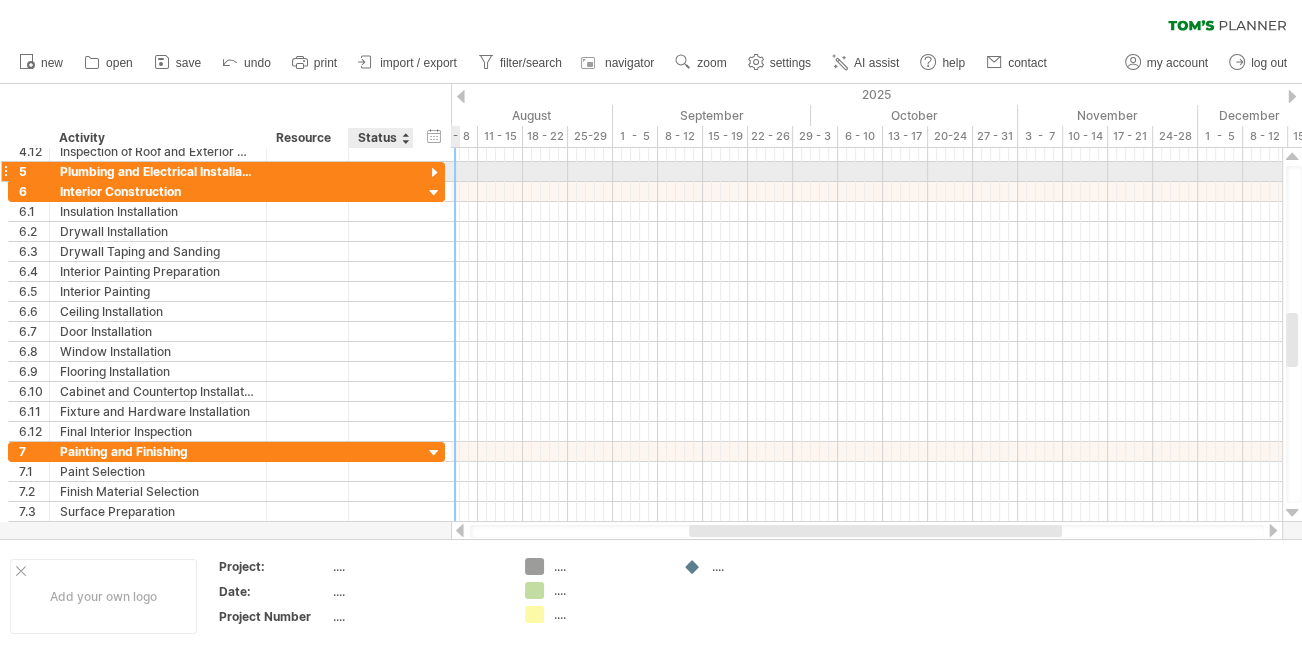 click at bounding box center [434, 173] 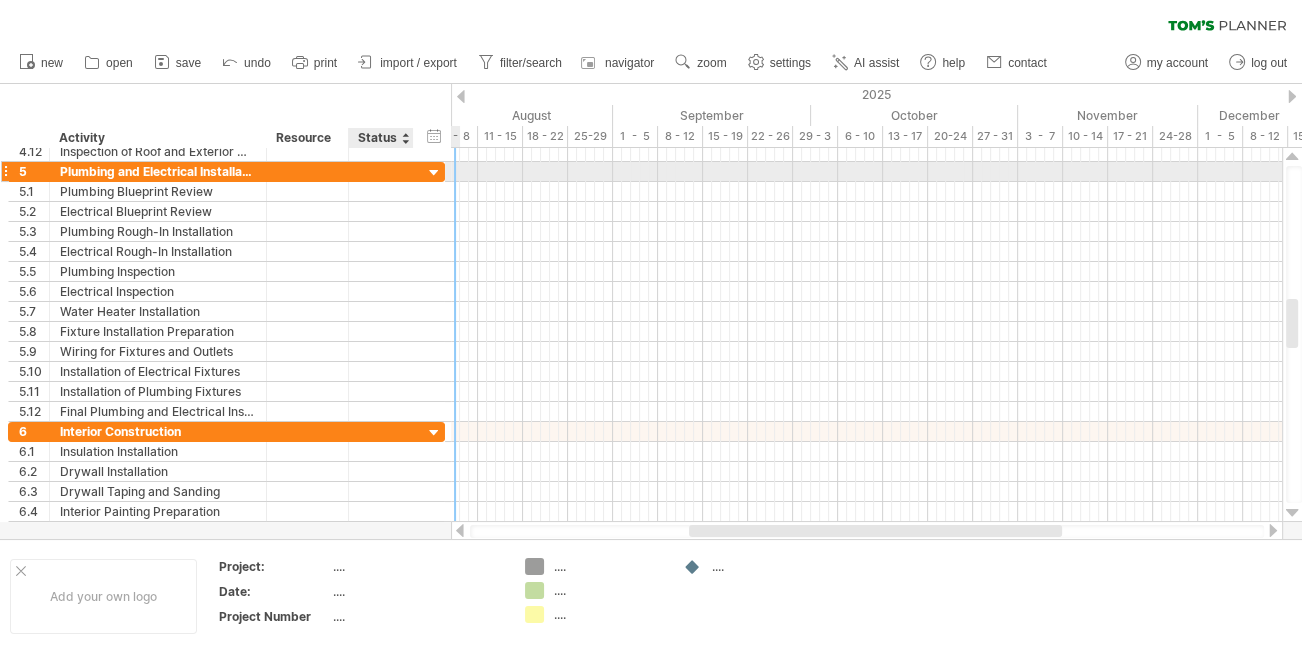 click at bounding box center (434, 173) 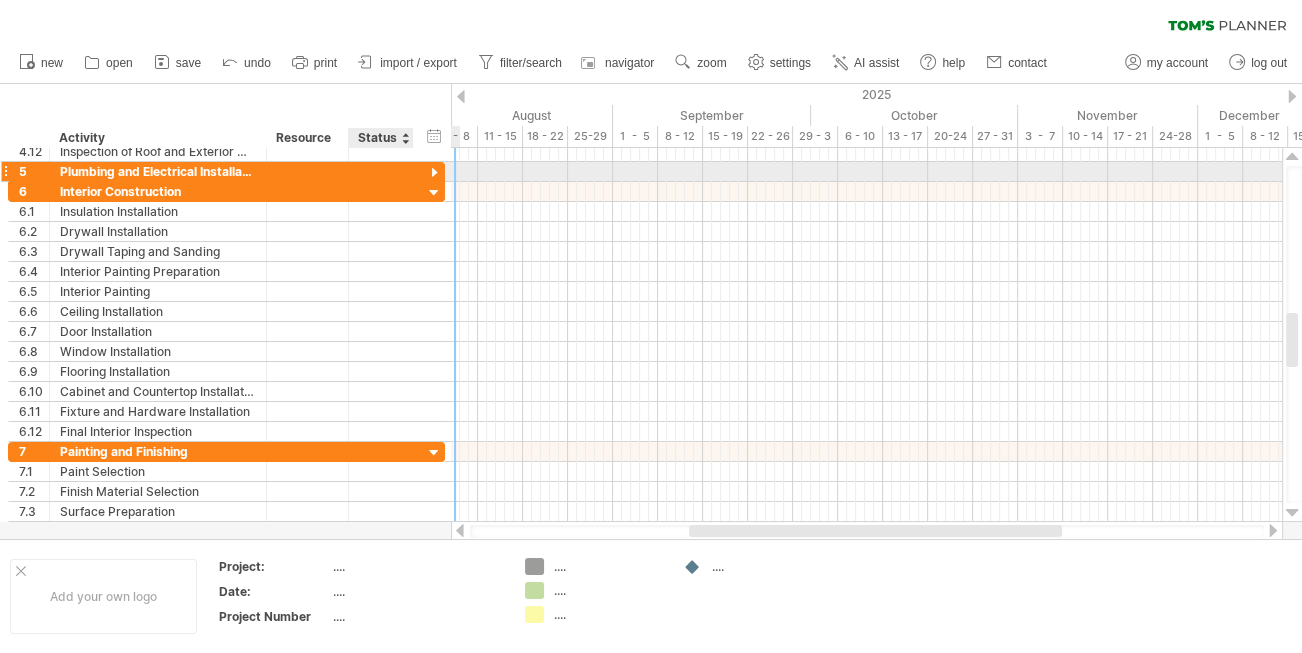 click at bounding box center (434, 173) 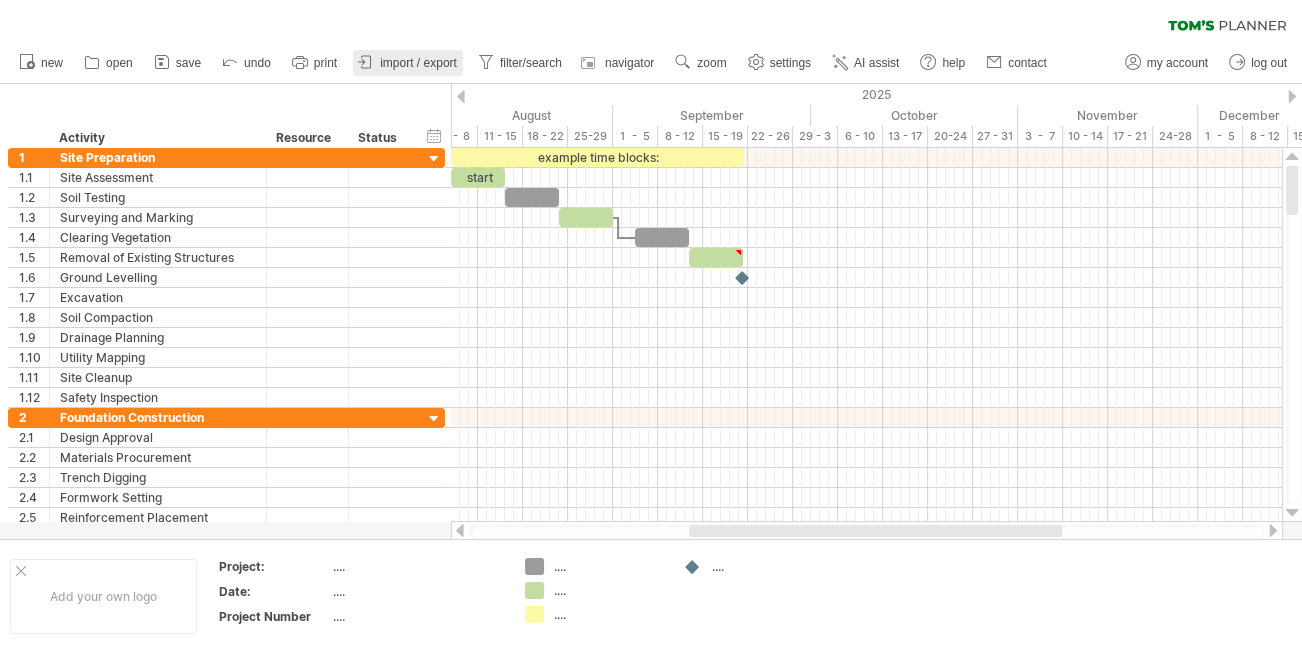click on "import / export" at bounding box center (418, 63) 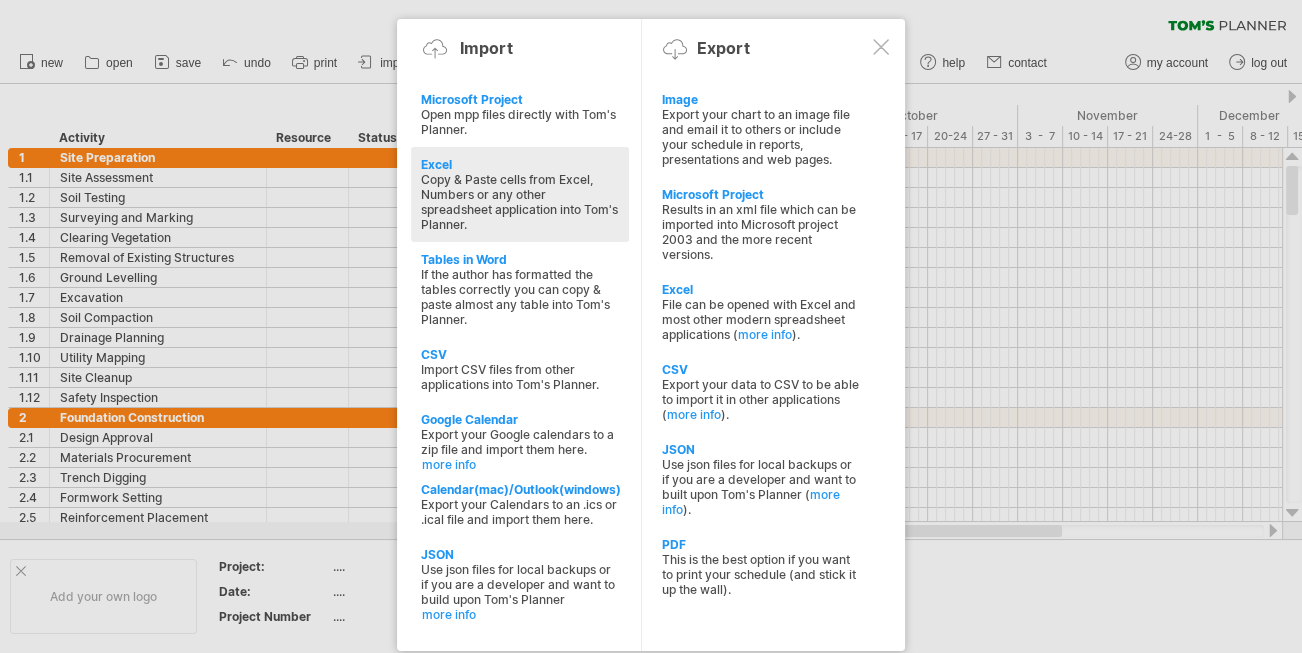 click on "Copy & Paste cells from Excel, Numbers or any other spreadsheet application into Tom's Planner." at bounding box center (520, 202) 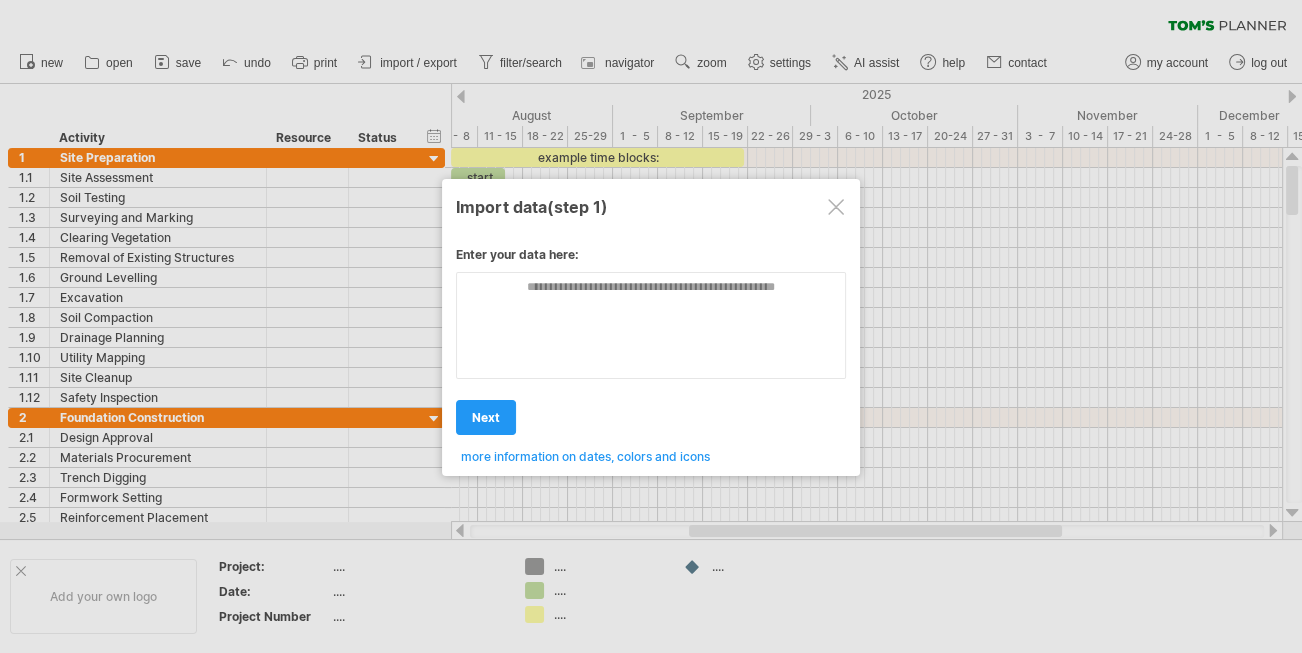 click at bounding box center (836, 207) 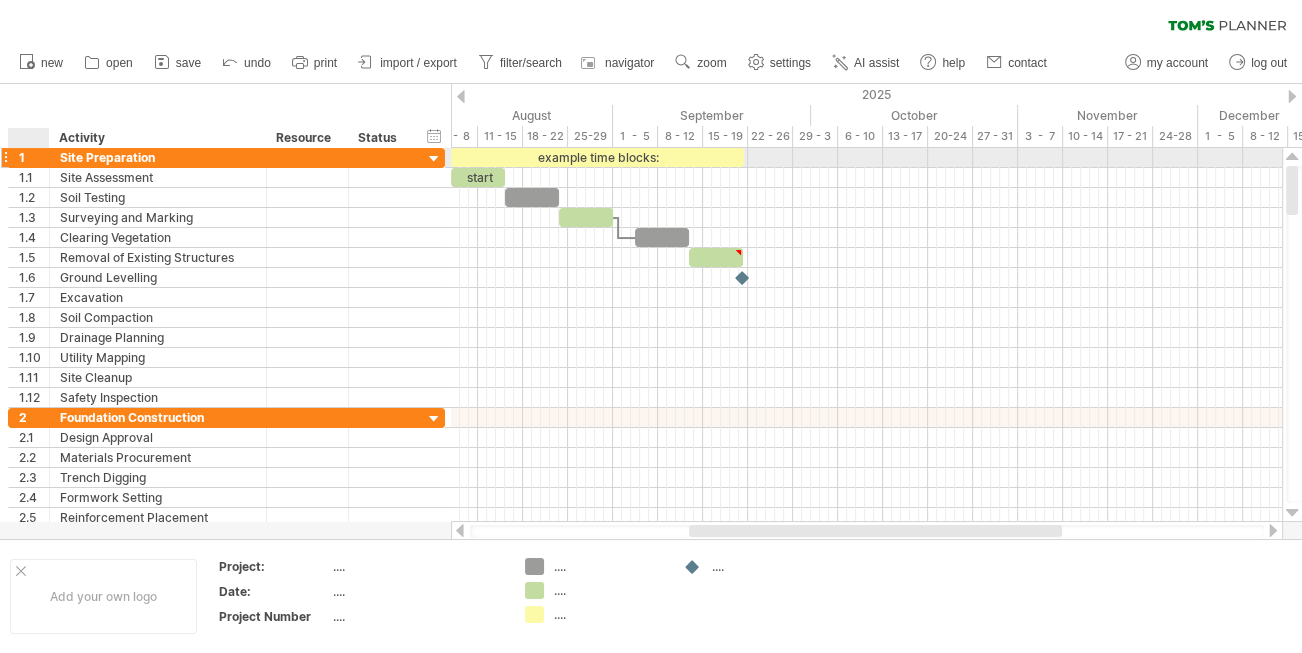 click at bounding box center [47, 158] 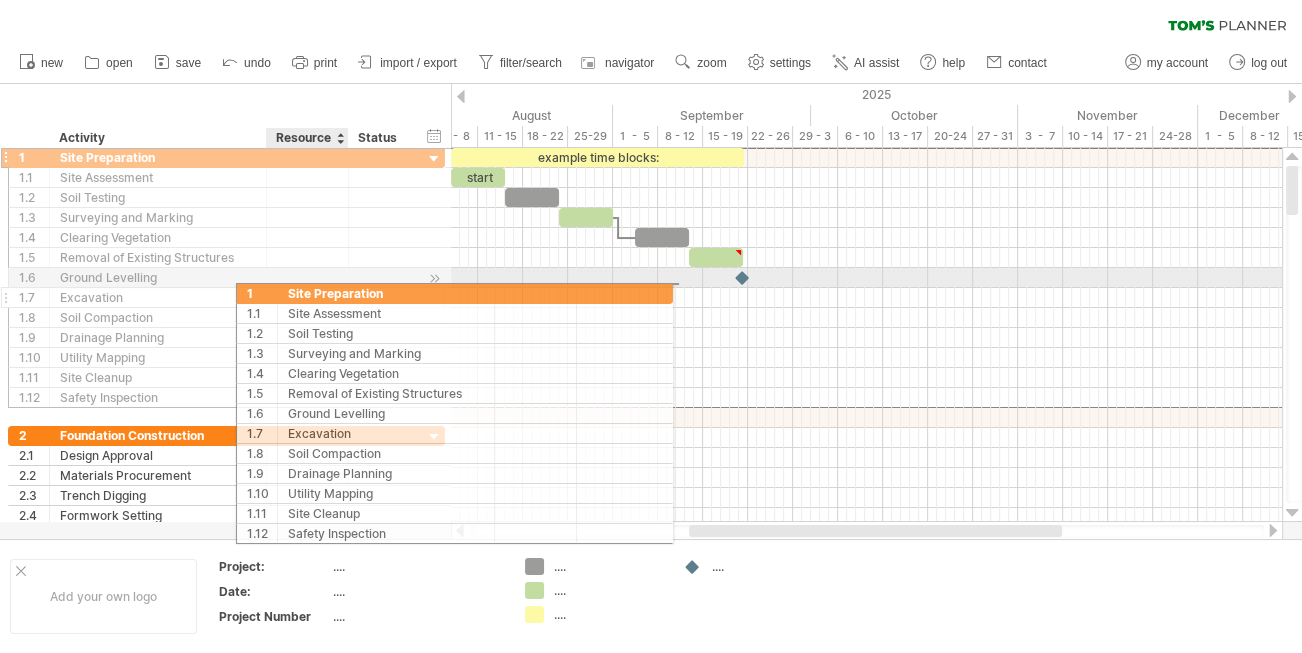 drag, startPoint x: 66, startPoint y: 158, endPoint x: 280, endPoint y: 287, distance: 249.87396 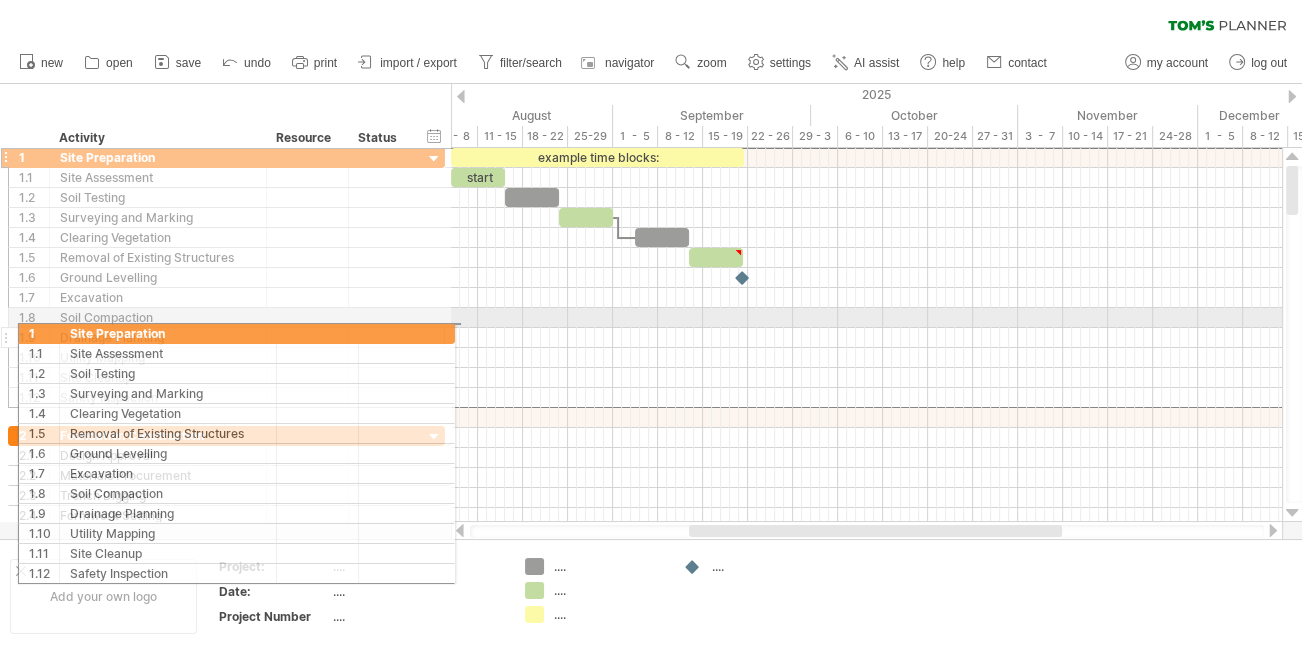 drag, startPoint x: 5, startPoint y: 155, endPoint x: 8, endPoint y: 328, distance: 173.02602 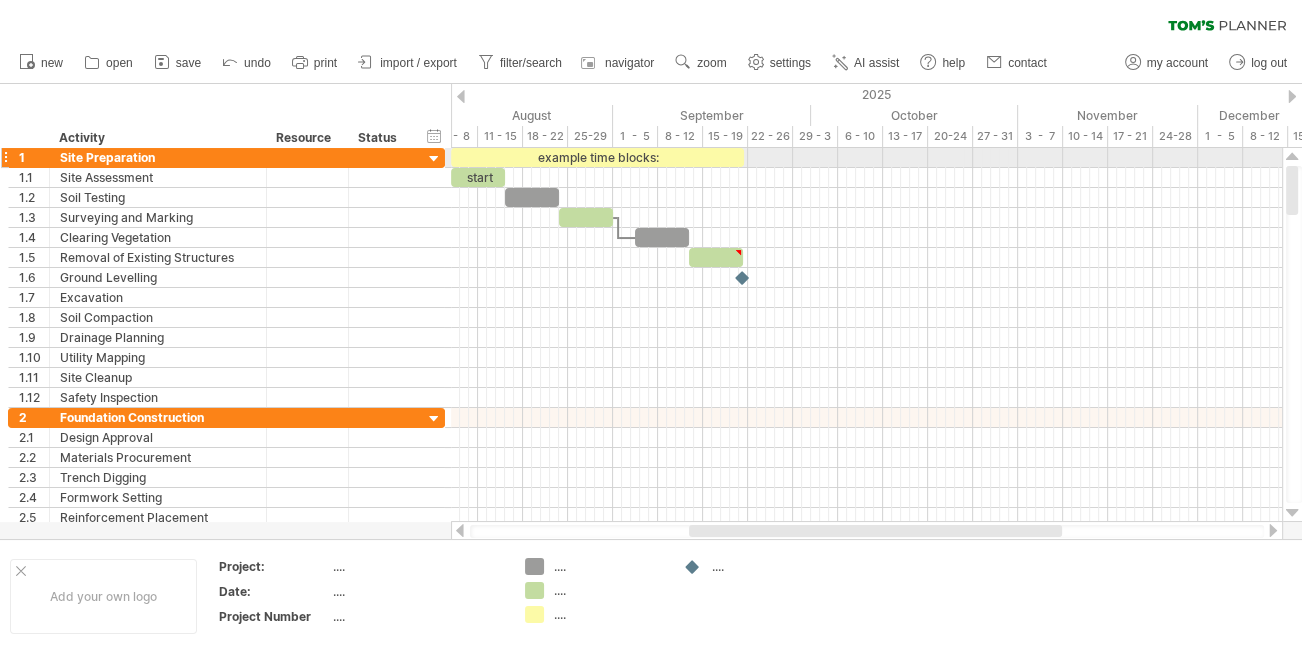click at bounding box center [5, 157] 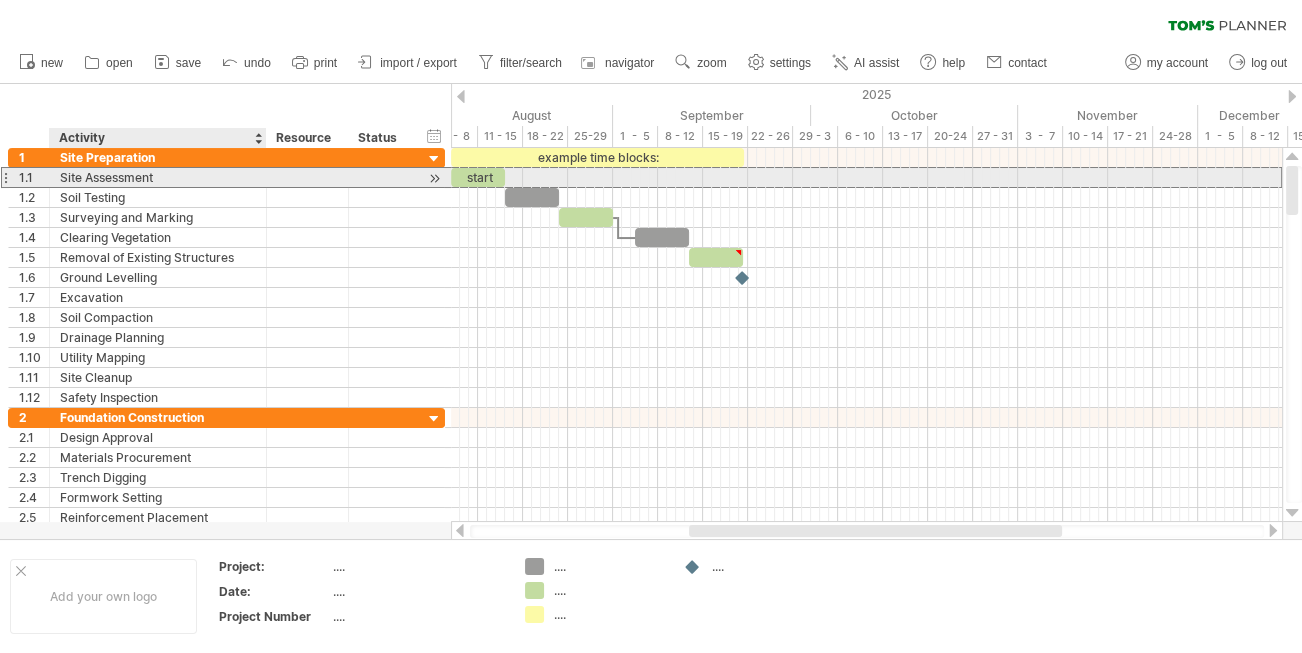 click on "Site Assessment" at bounding box center (158, 177) 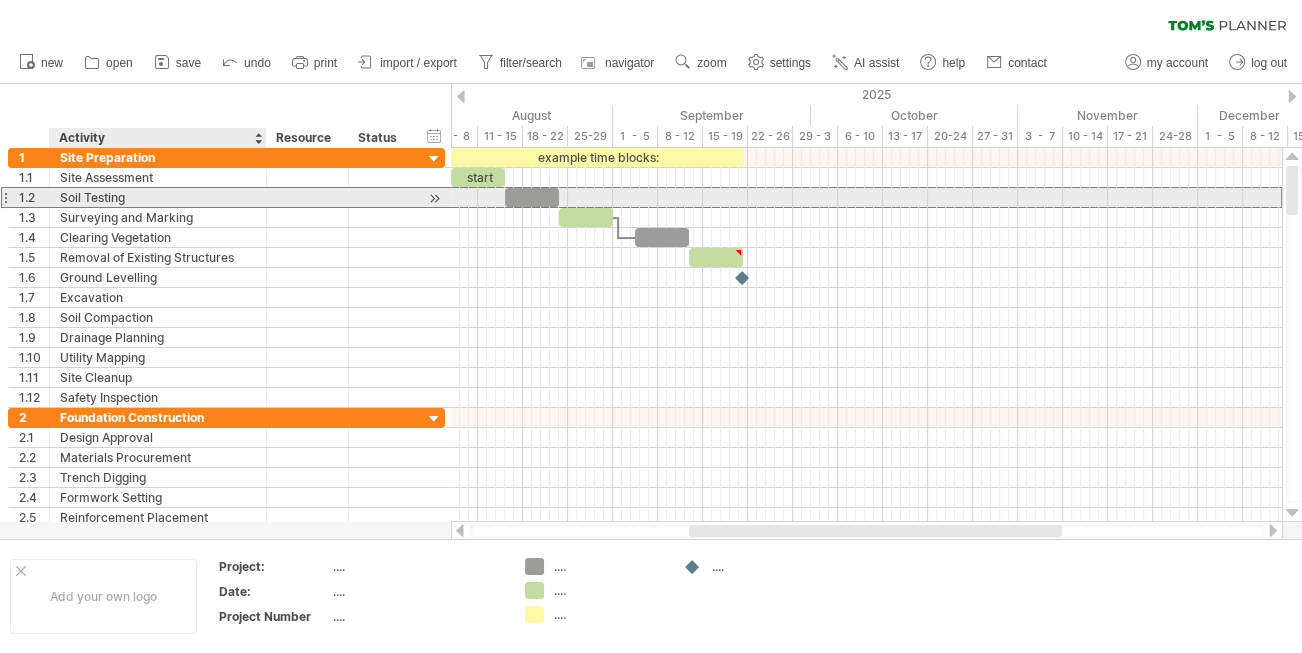 click on "Soil Testing" at bounding box center (158, 197) 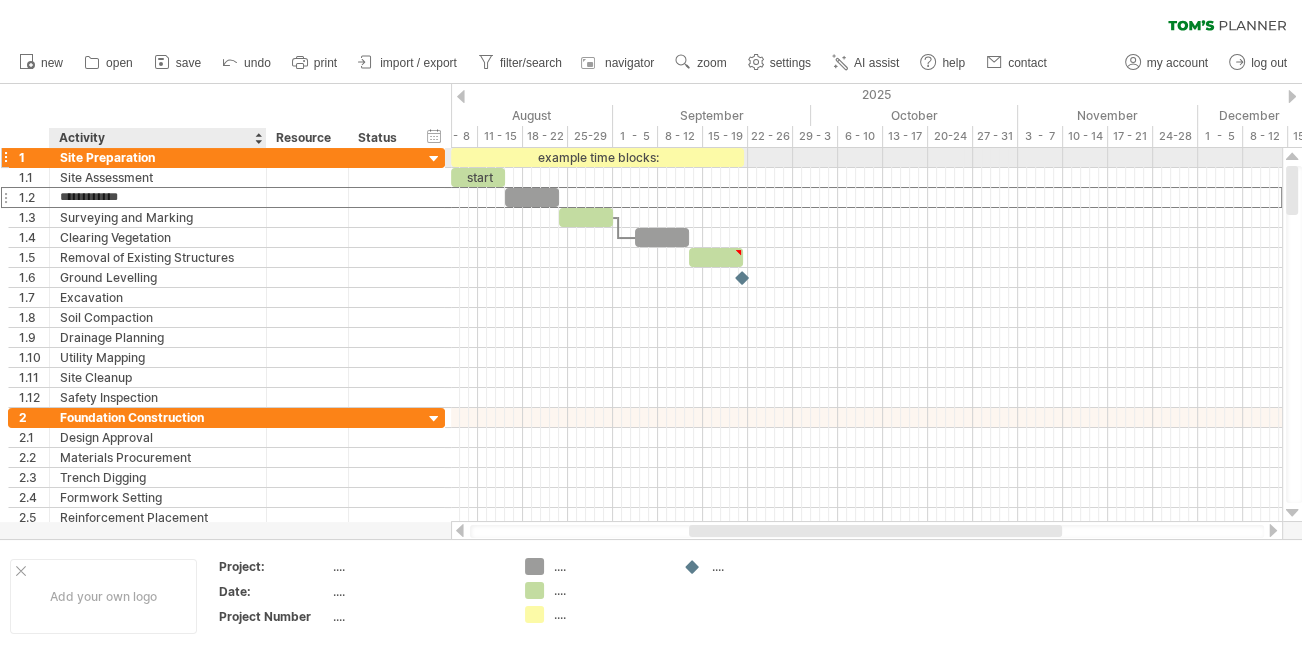 click on "Site Preparation" at bounding box center (158, 157) 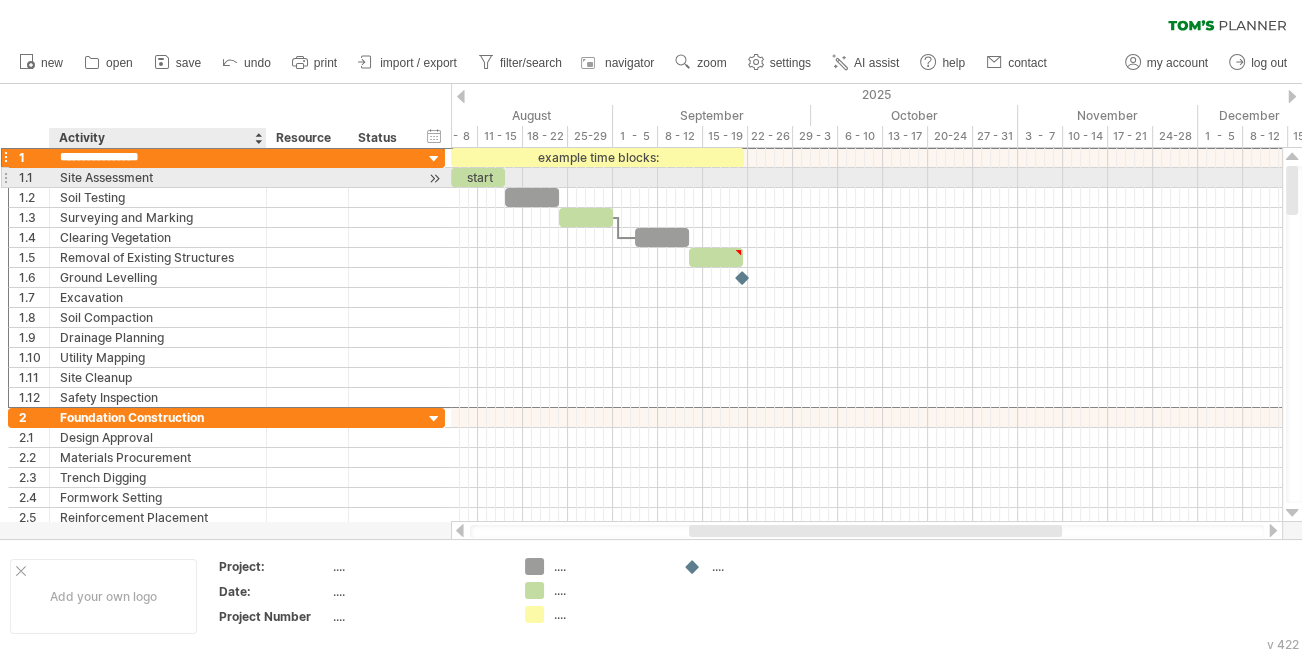 click on "Site Assessment" at bounding box center [158, 177] 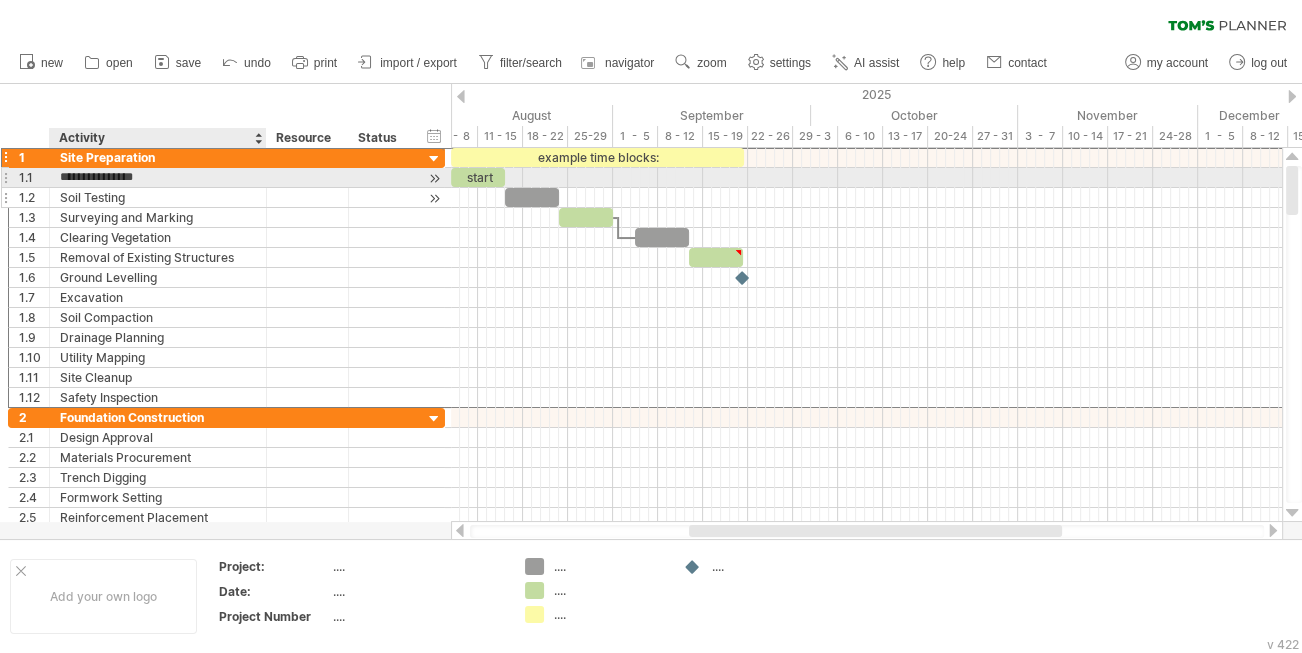 click on "Soil Testing" at bounding box center [158, 197] 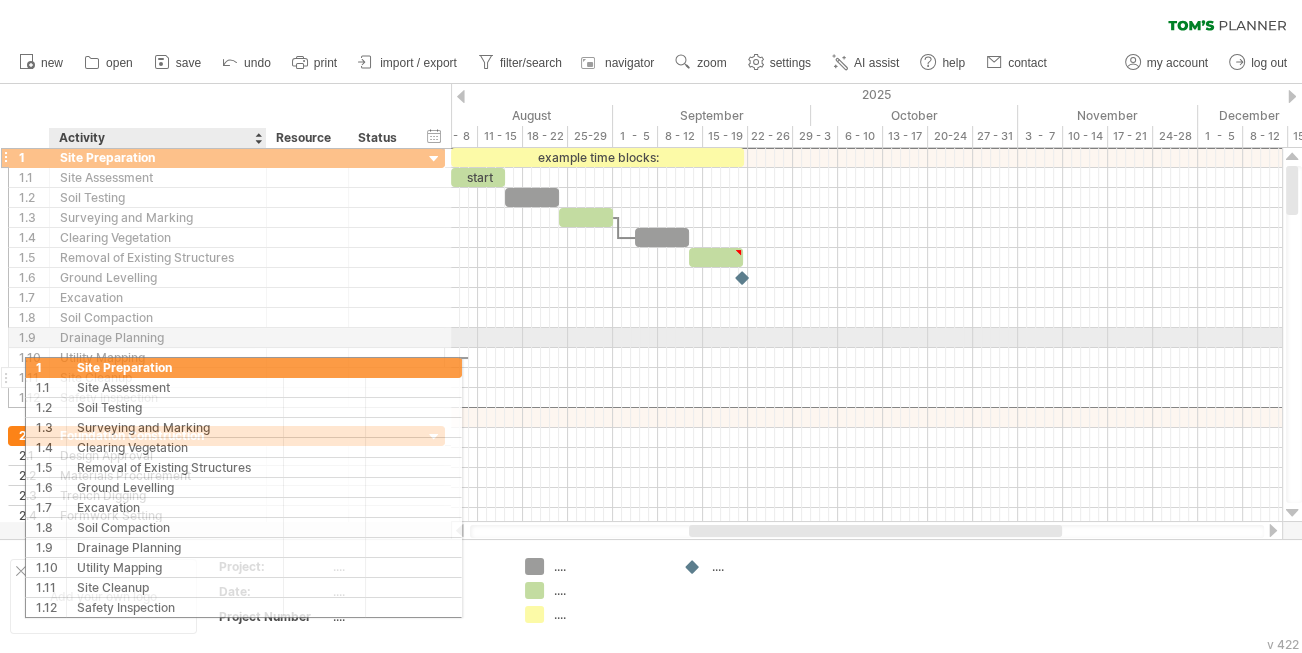 drag, startPoint x: 136, startPoint y: 202, endPoint x: 139, endPoint y: 379, distance: 177.02542 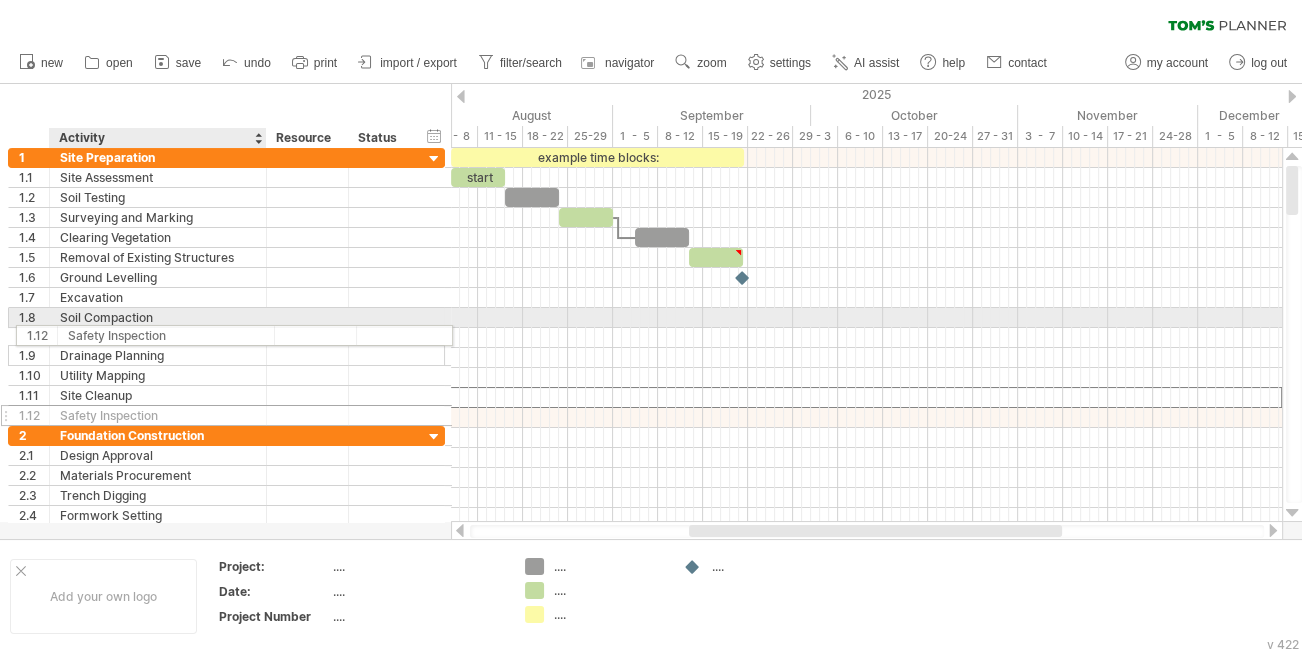 drag, startPoint x: 181, startPoint y: 393, endPoint x: 183, endPoint y: 320, distance: 73.02739 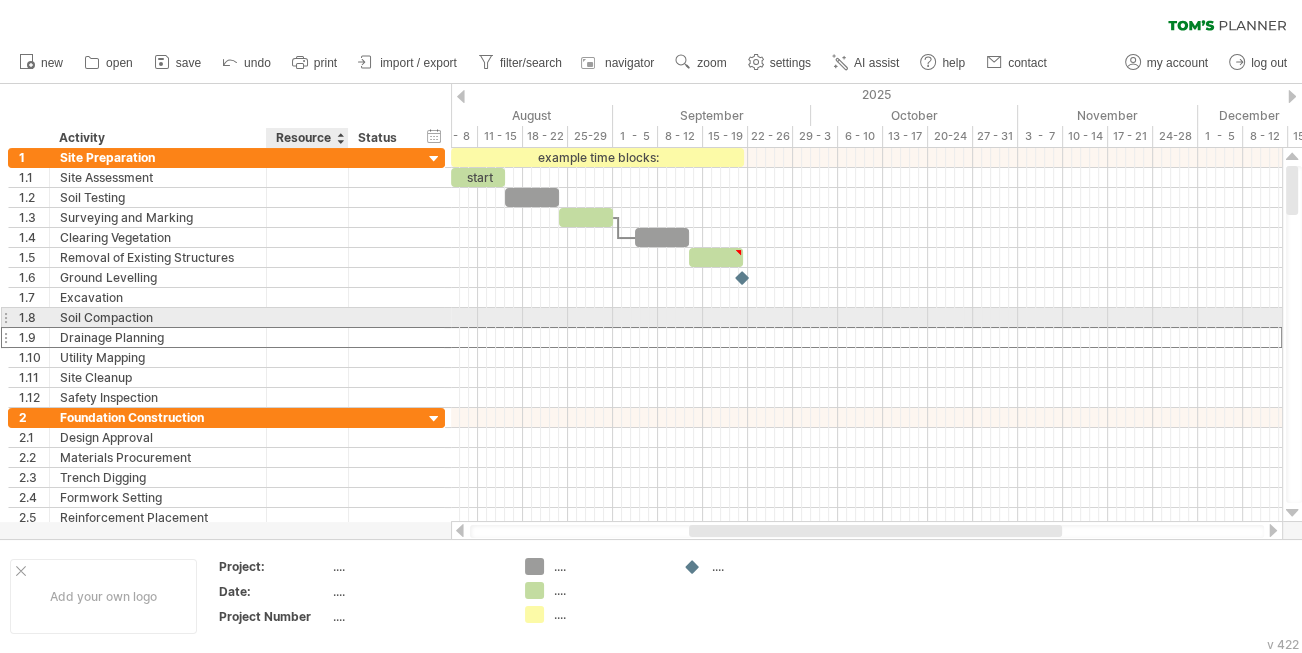 click at bounding box center [307, 337] 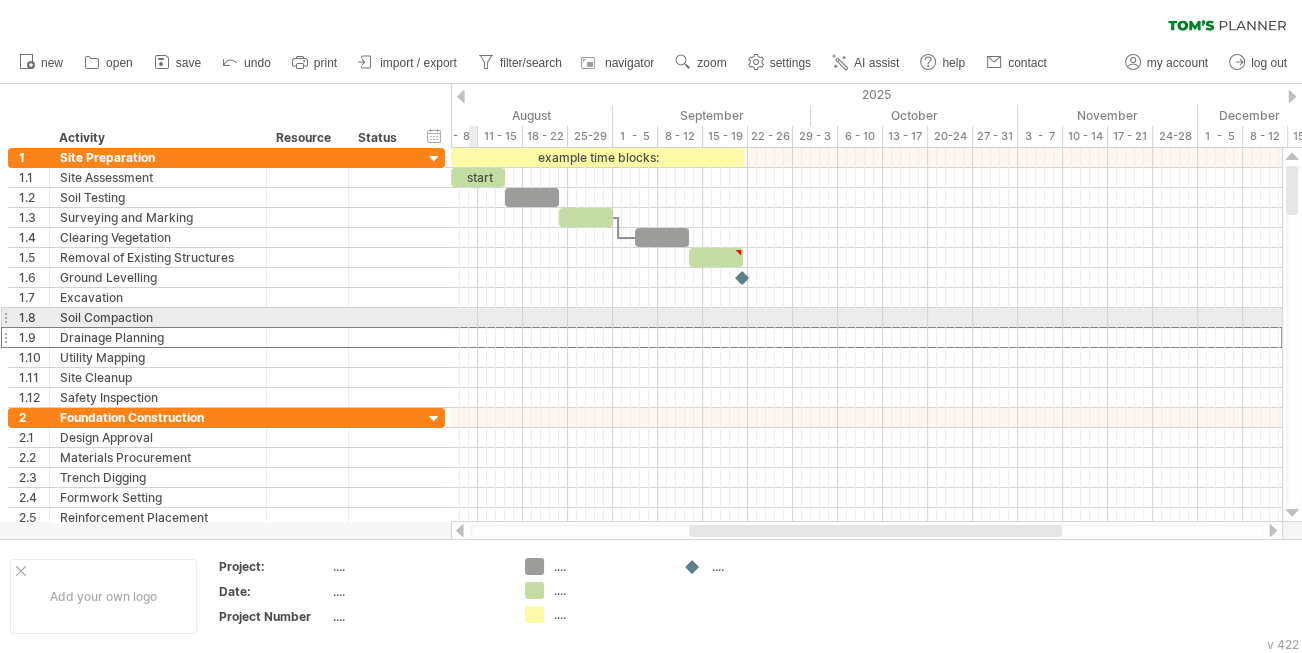 click at bounding box center (866, 378) 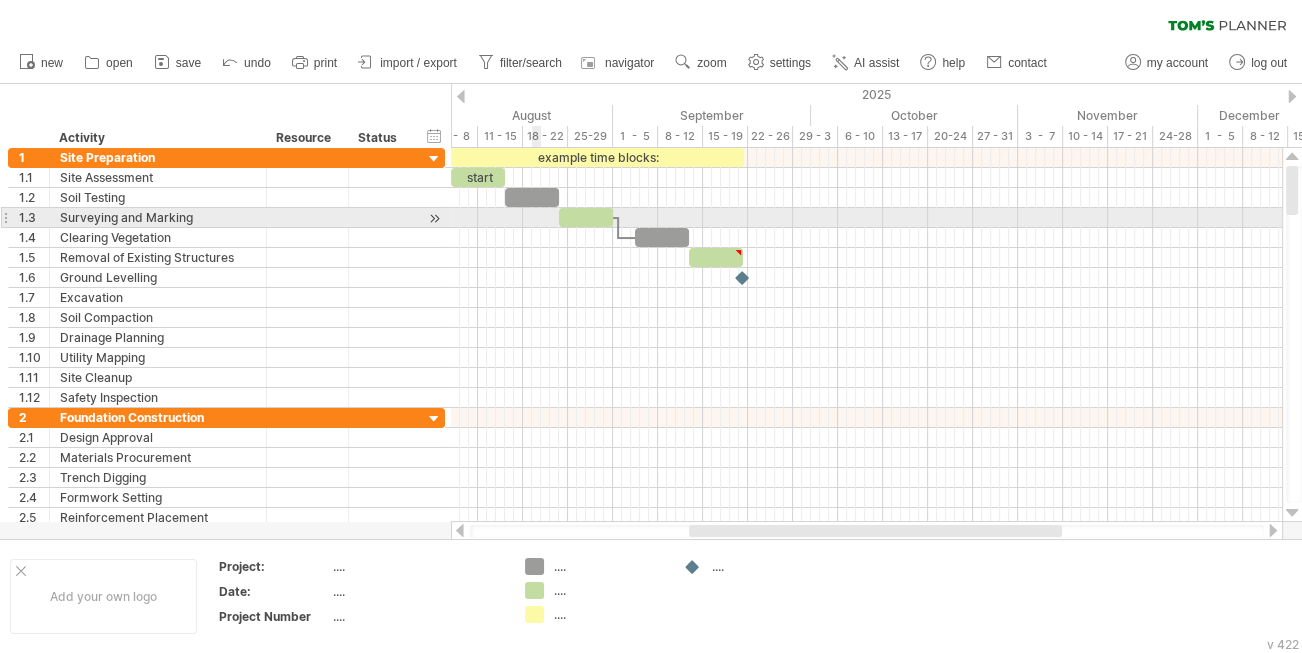 click at bounding box center (866, 218) 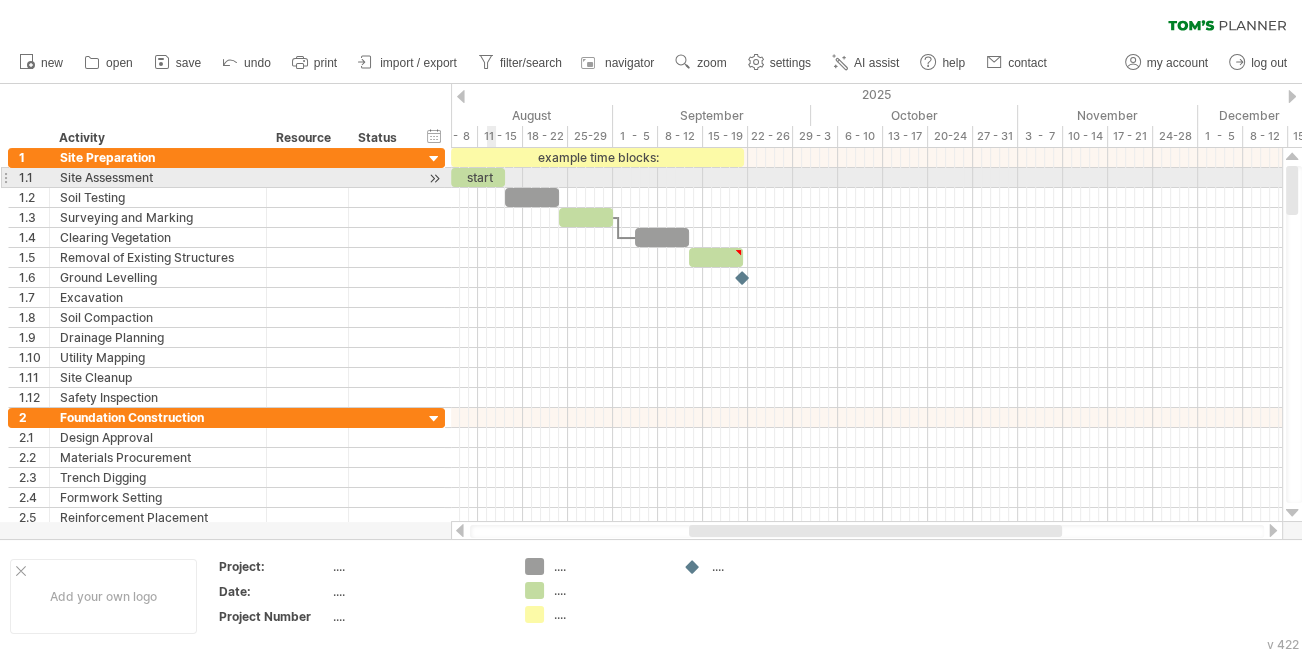 click on "start" at bounding box center (478, 177) 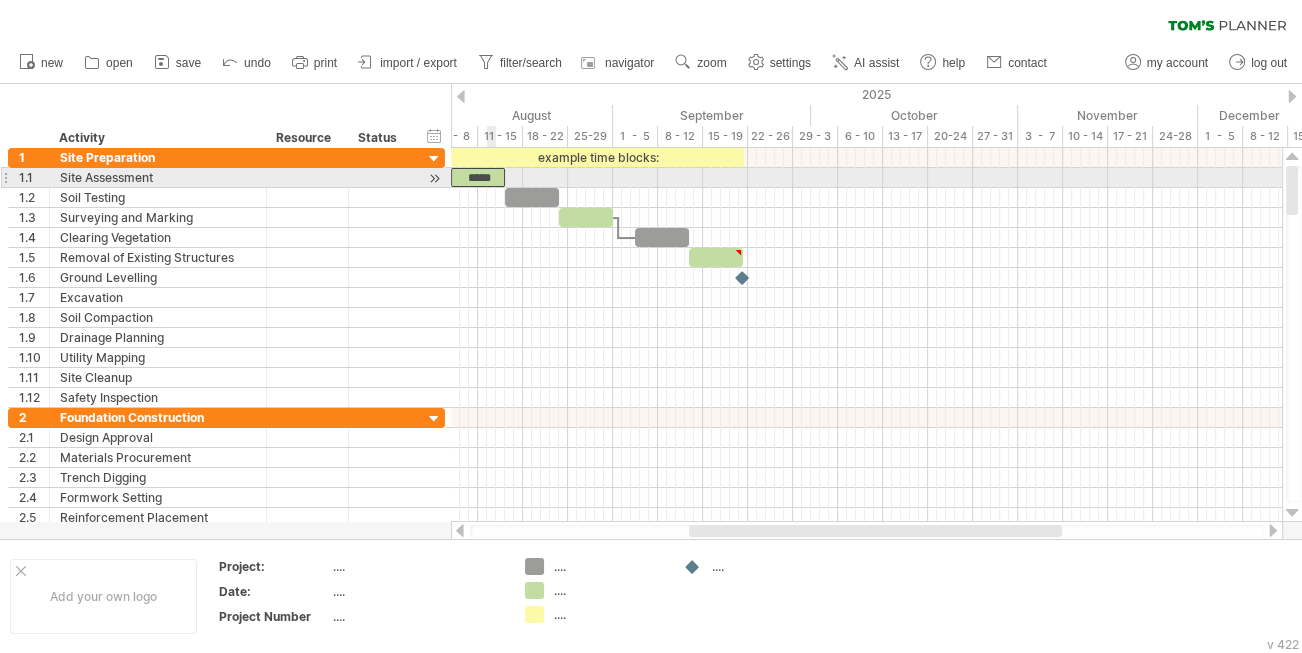 click at bounding box center [532, 197] 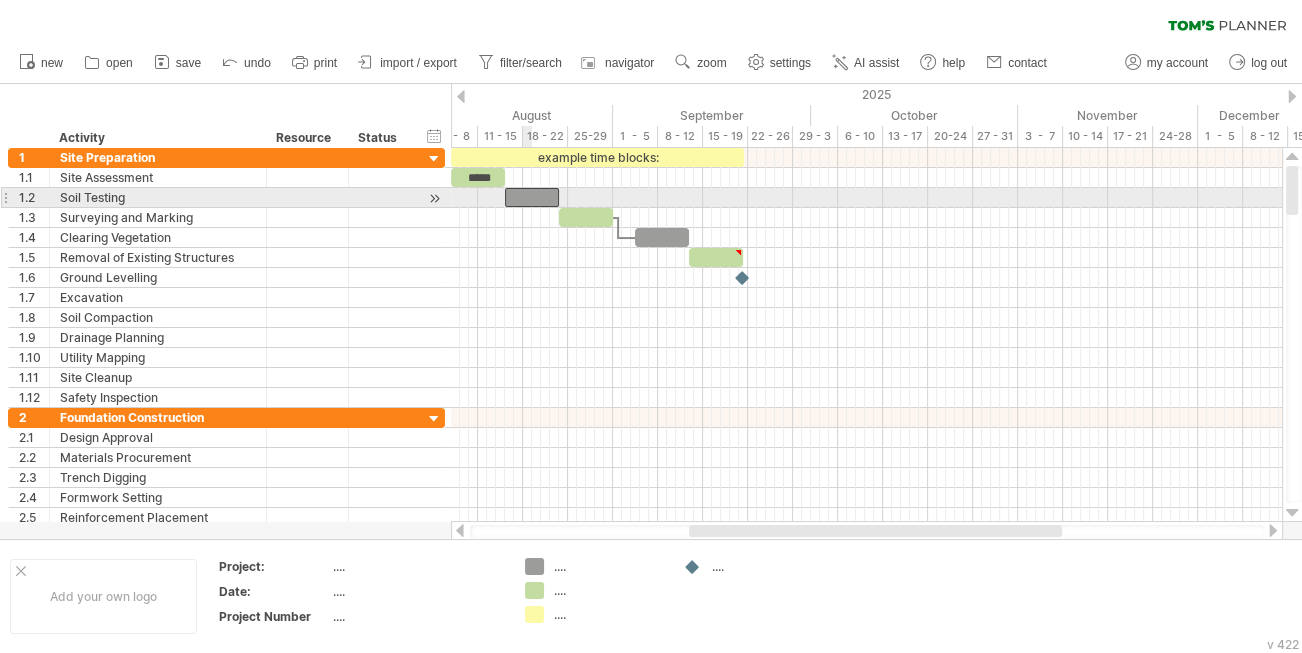 click at bounding box center [532, 197] 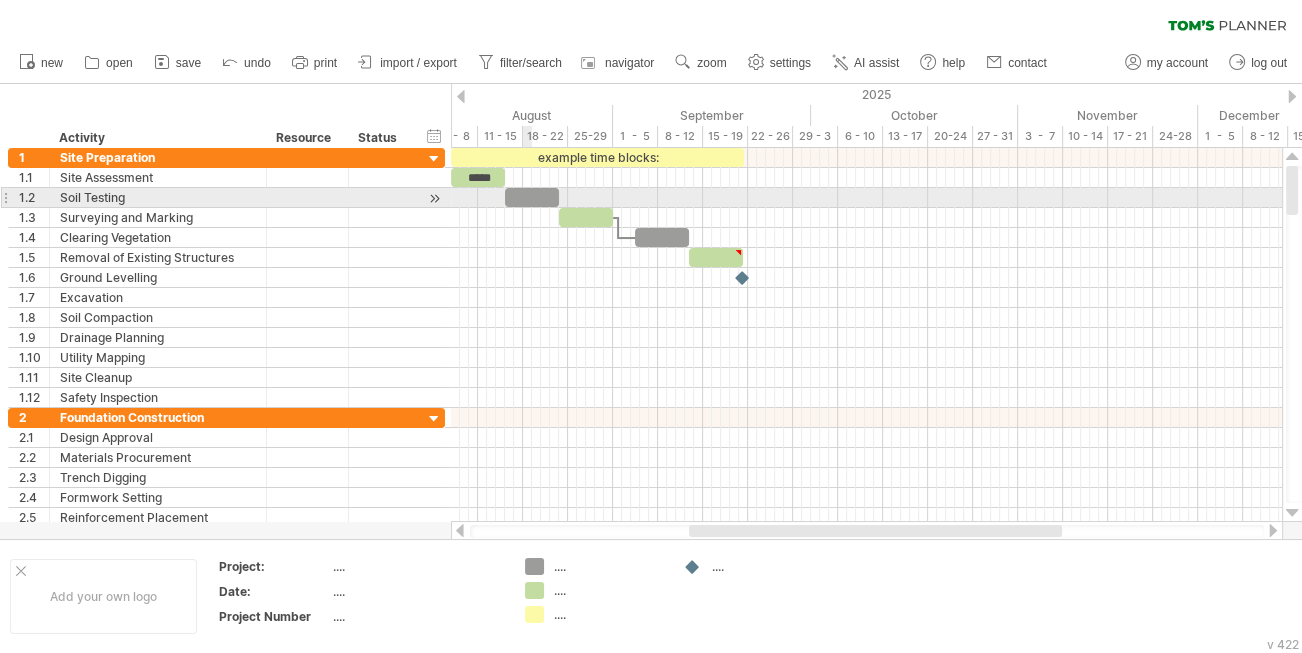 type 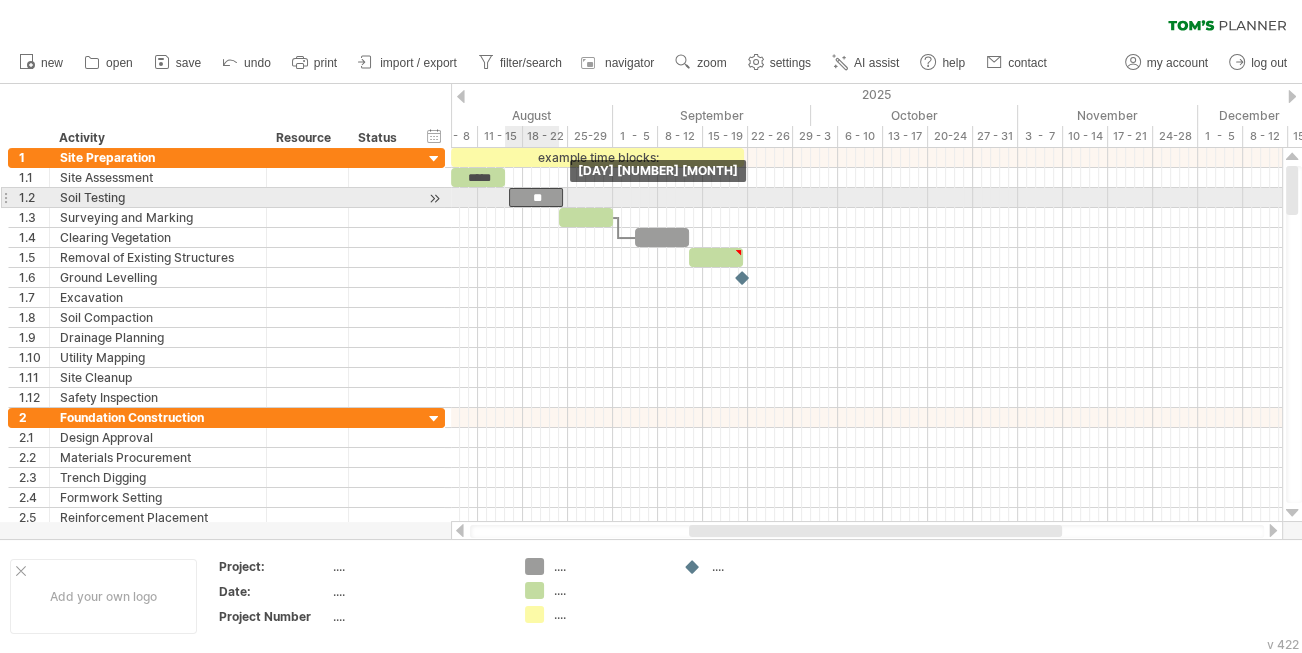 click on "**" at bounding box center (536, 197) 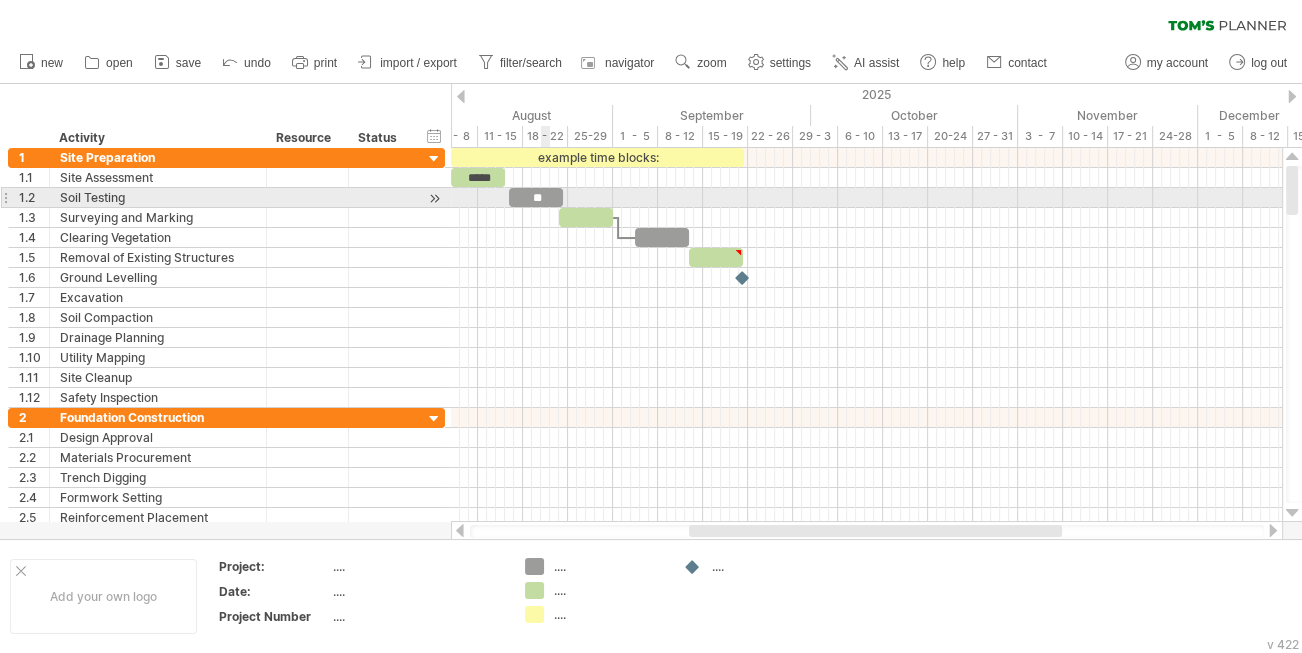 click on "**" at bounding box center (536, 197) 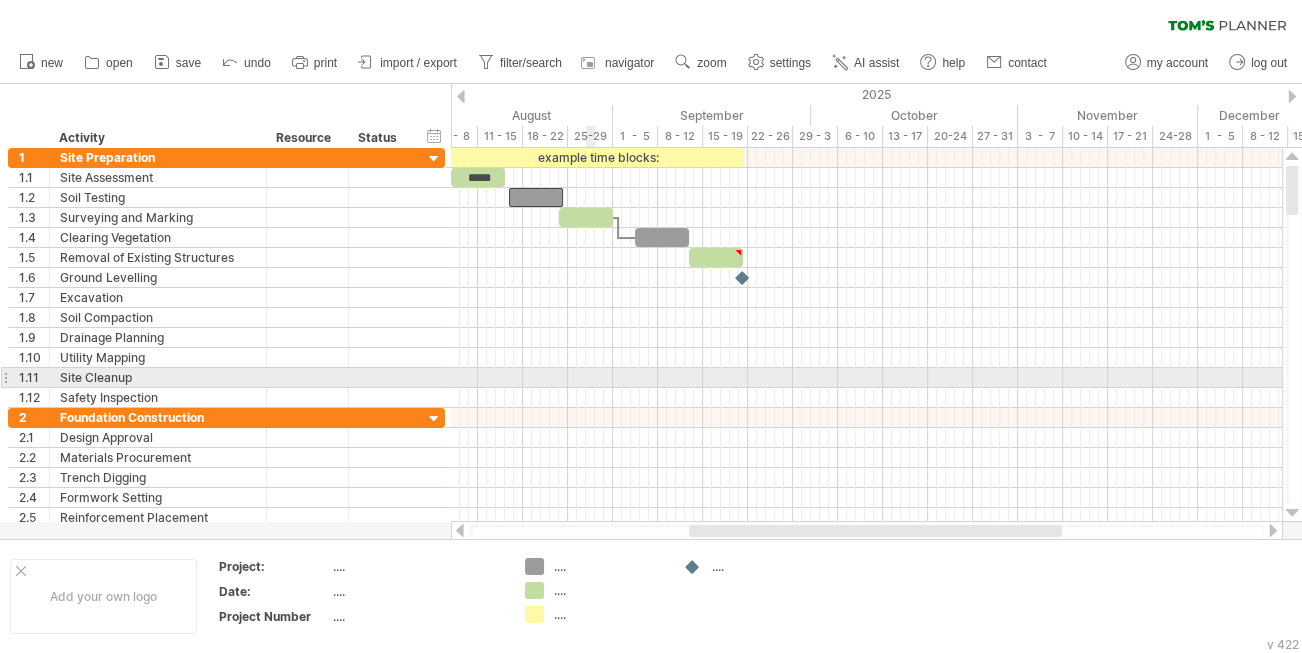 click at bounding box center [866, 378] 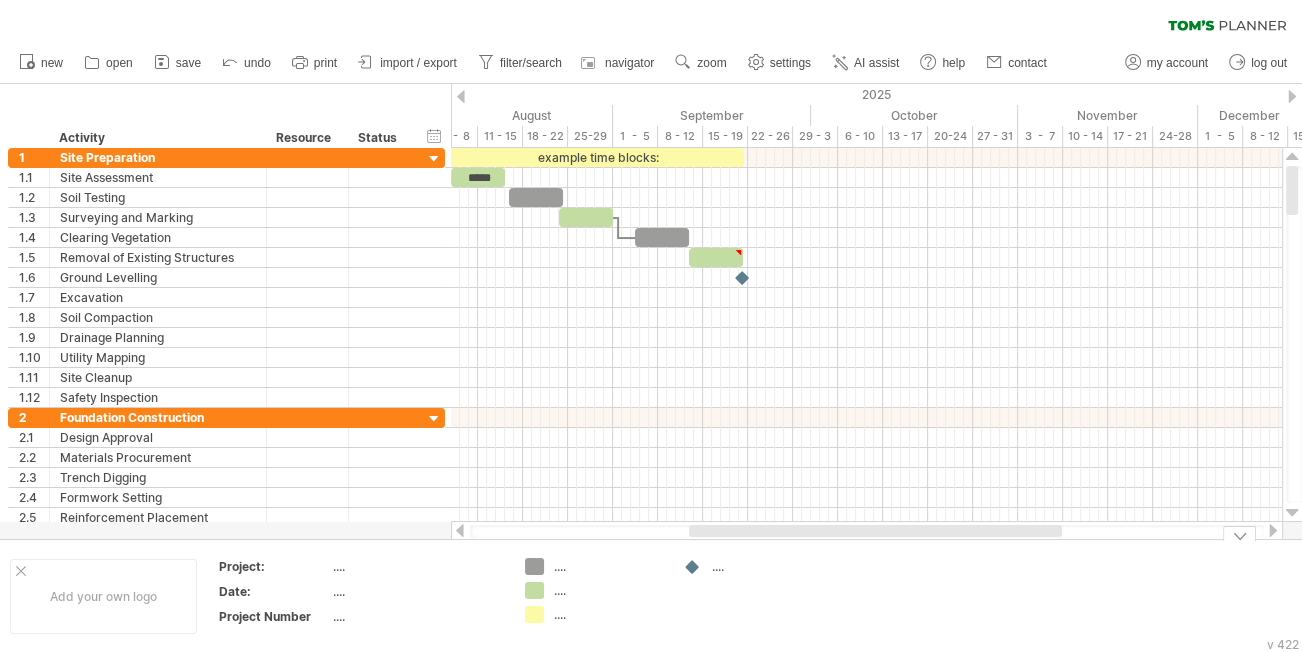 click on "Add your own logo Project: .... Date: .... Project Number .... .... .... .... ...." at bounding box center (651, 596) 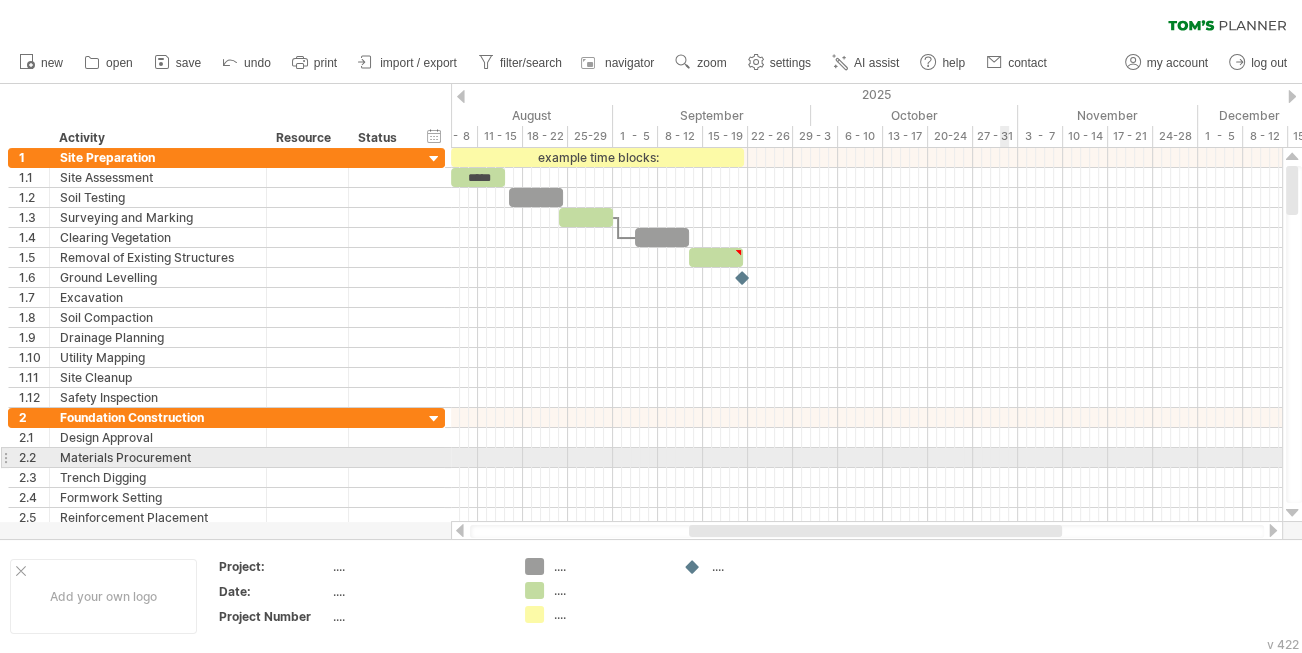 click at bounding box center [866, 458] 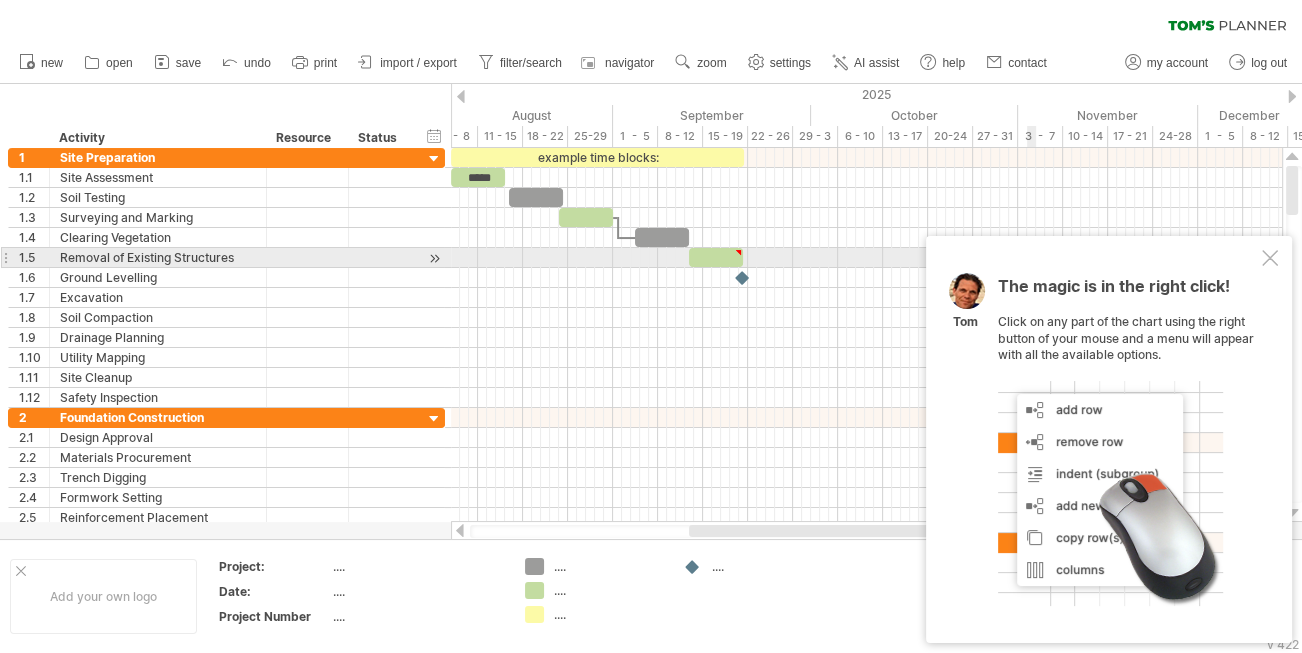 click at bounding box center (1270, 258) 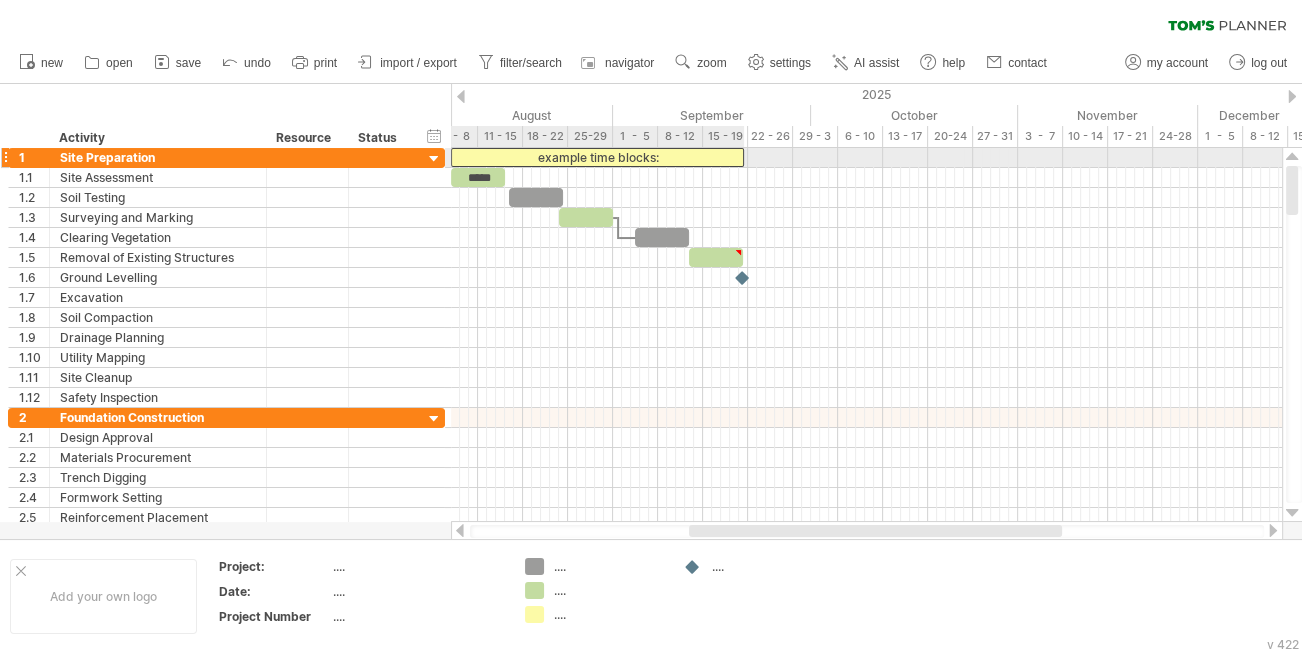 click on "example time blocks:" at bounding box center (597, 157) 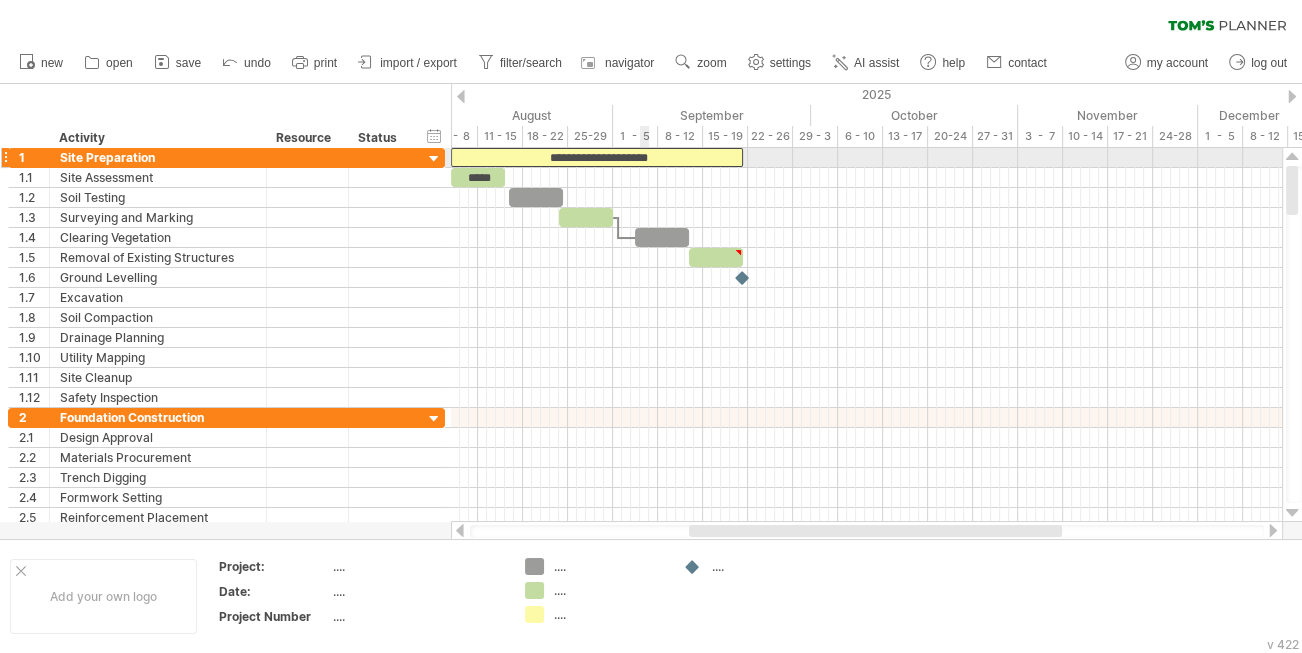 click on "**********" at bounding box center (597, 157) 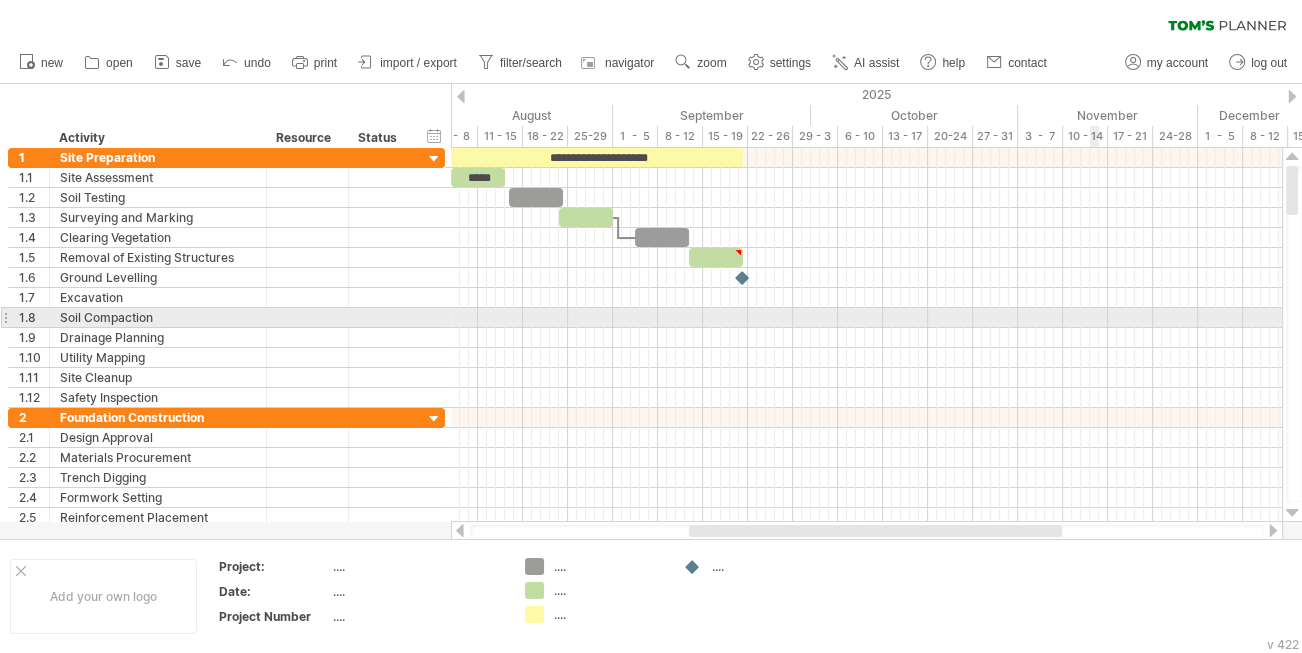 click at bounding box center (866, 318) 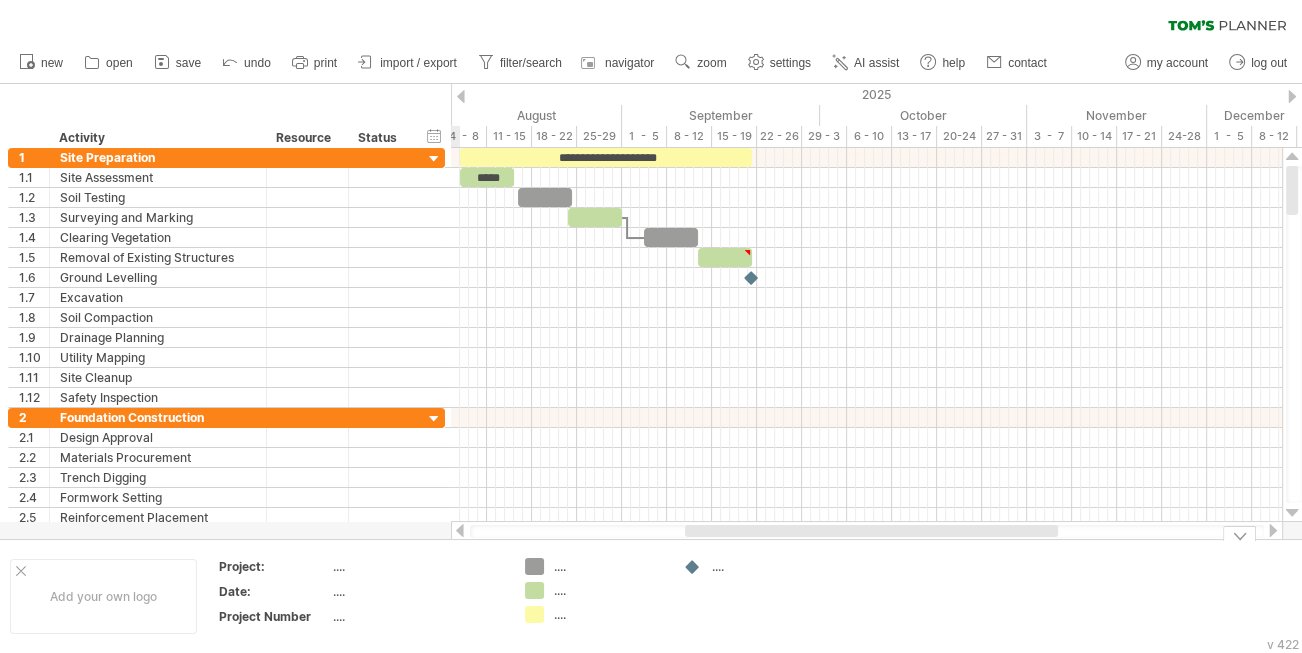 drag, startPoint x: 740, startPoint y: 533, endPoint x: 736, endPoint y: 544, distance: 11.7046995 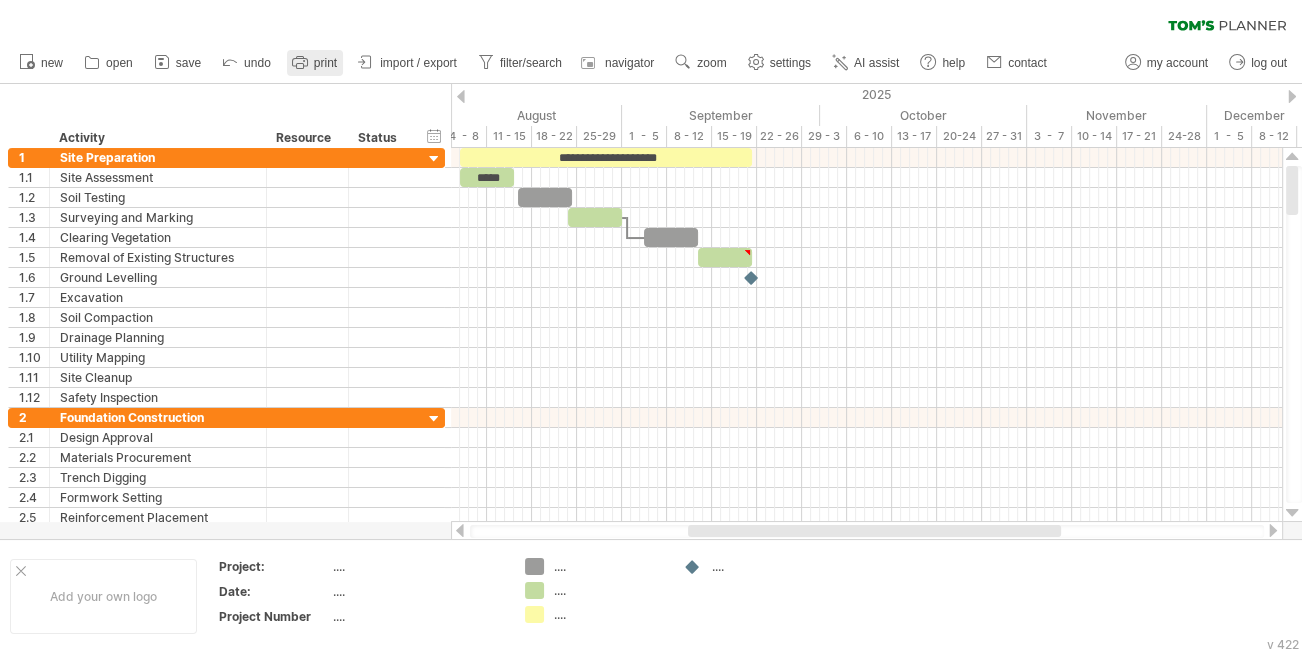 click on "print" at bounding box center (325, 63) 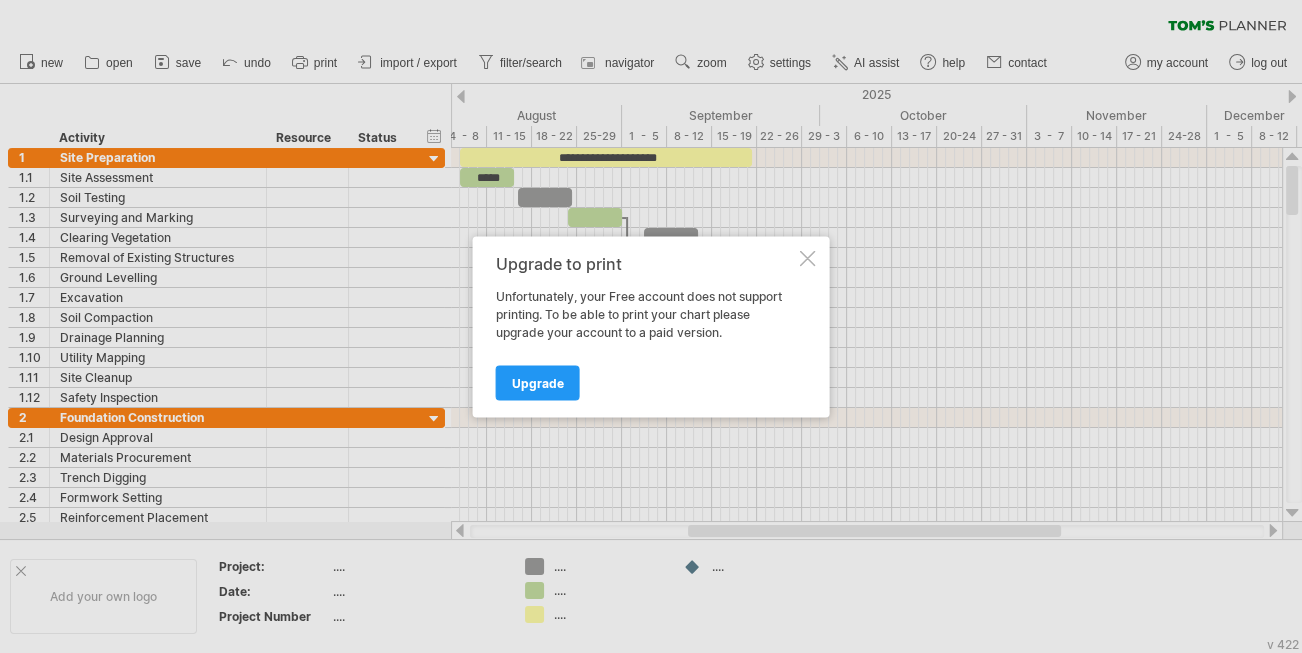 click at bounding box center (808, 258) 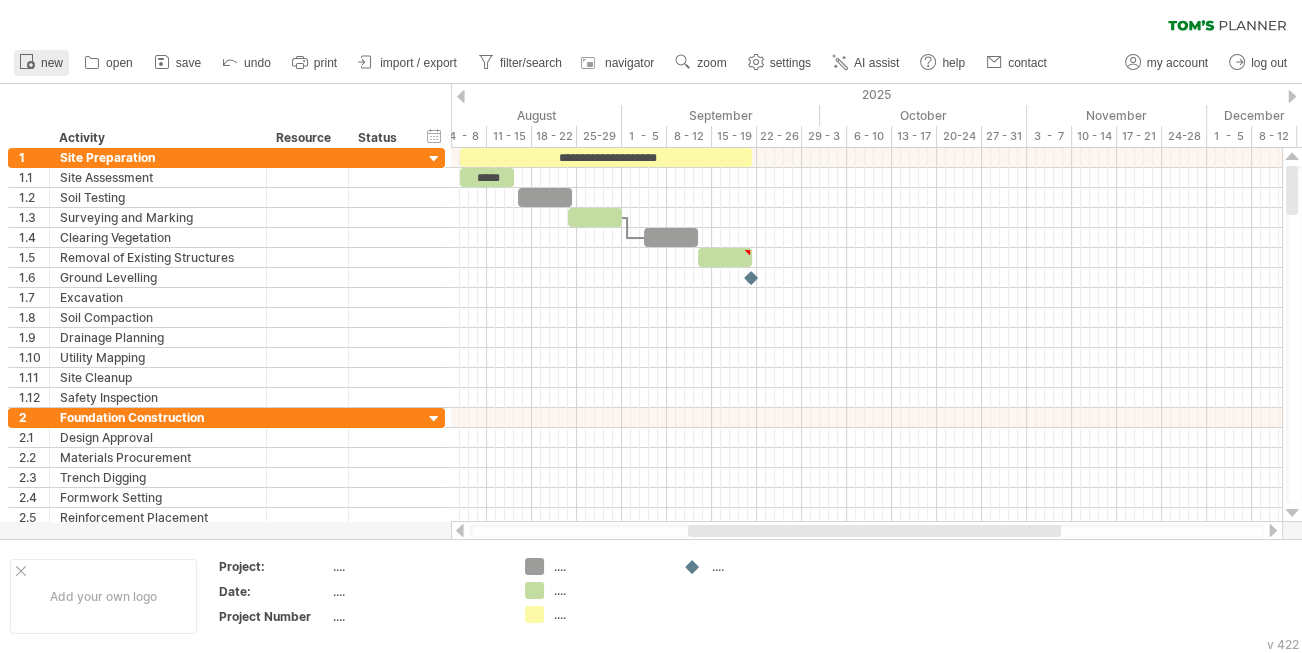 click on "new" at bounding box center (52, 63) 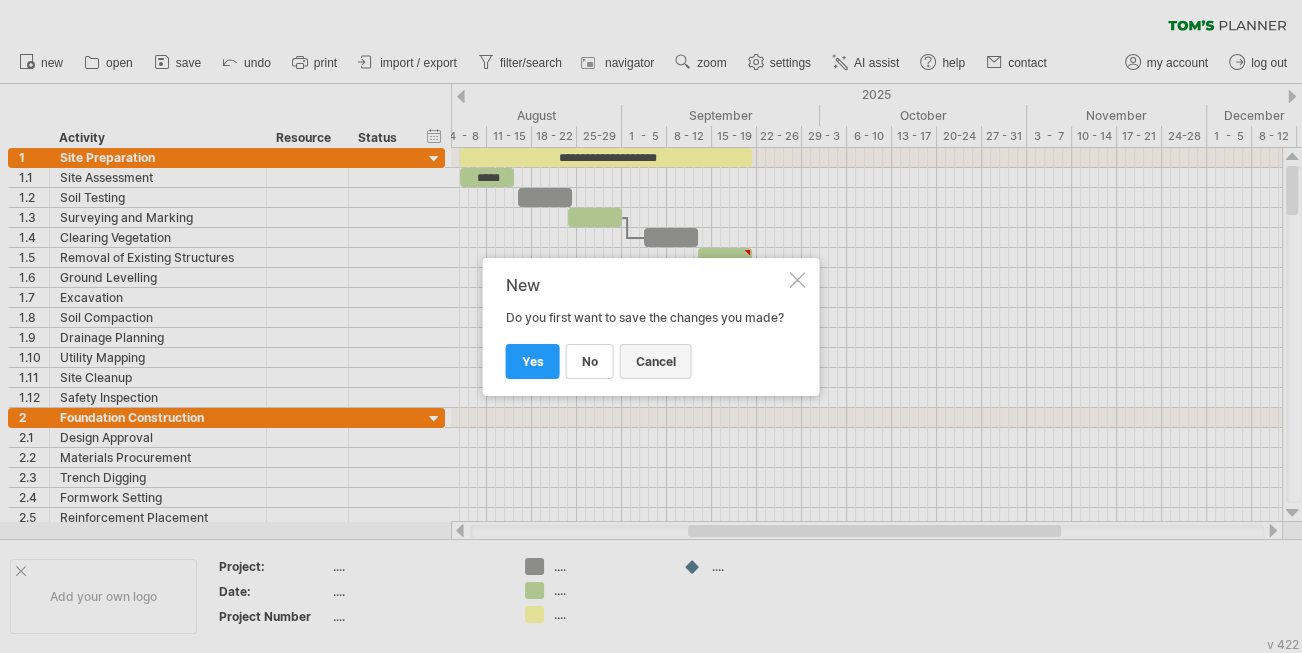 click on "cancel" at bounding box center (656, 361) 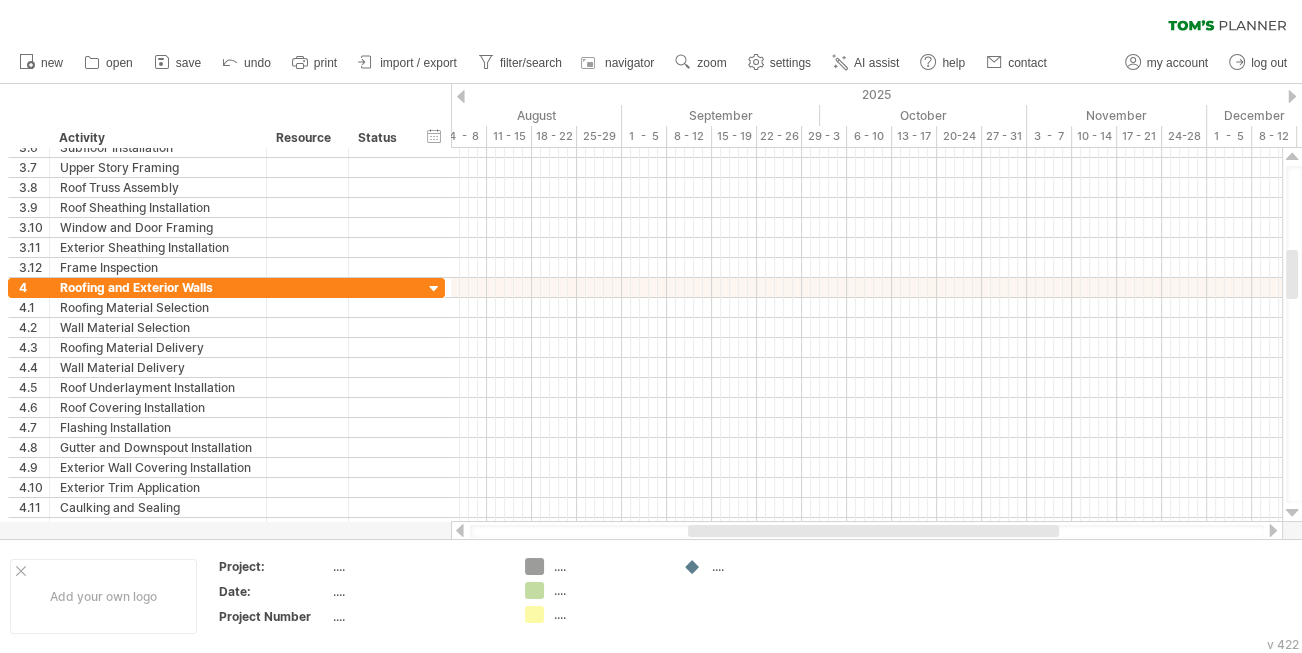 click at bounding box center (461, 96) 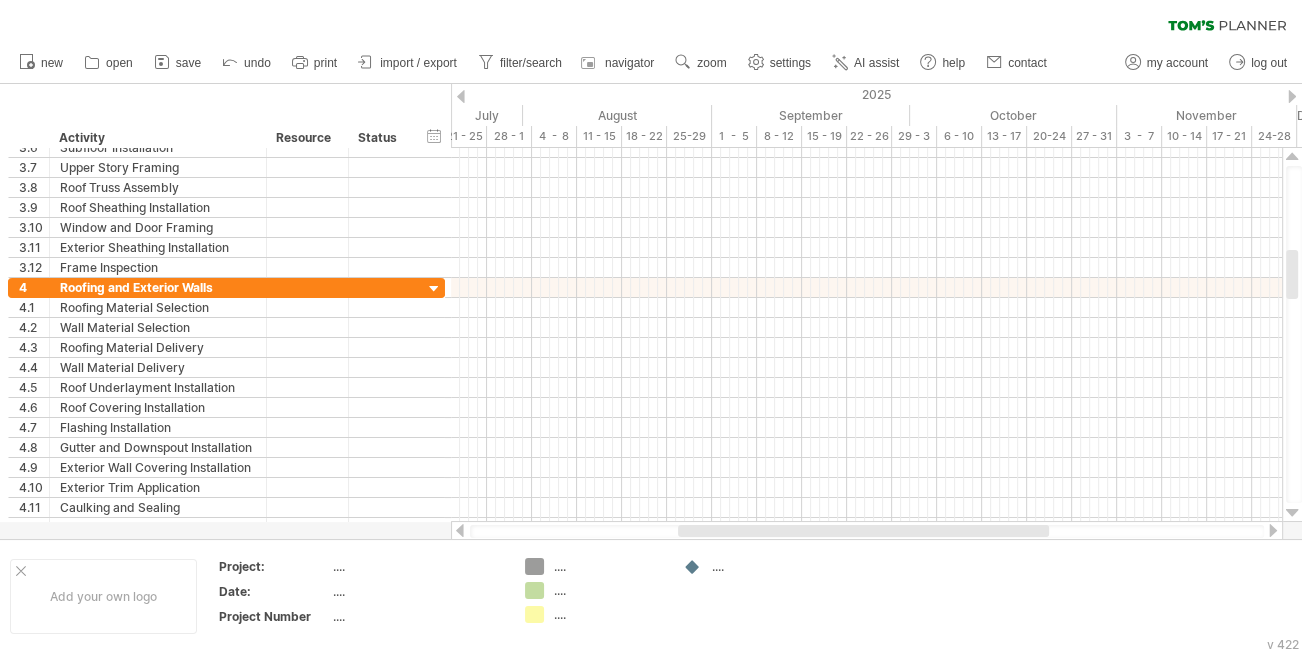 drag, startPoint x: 760, startPoint y: 537, endPoint x: 804, endPoint y: 535, distance: 44.04543 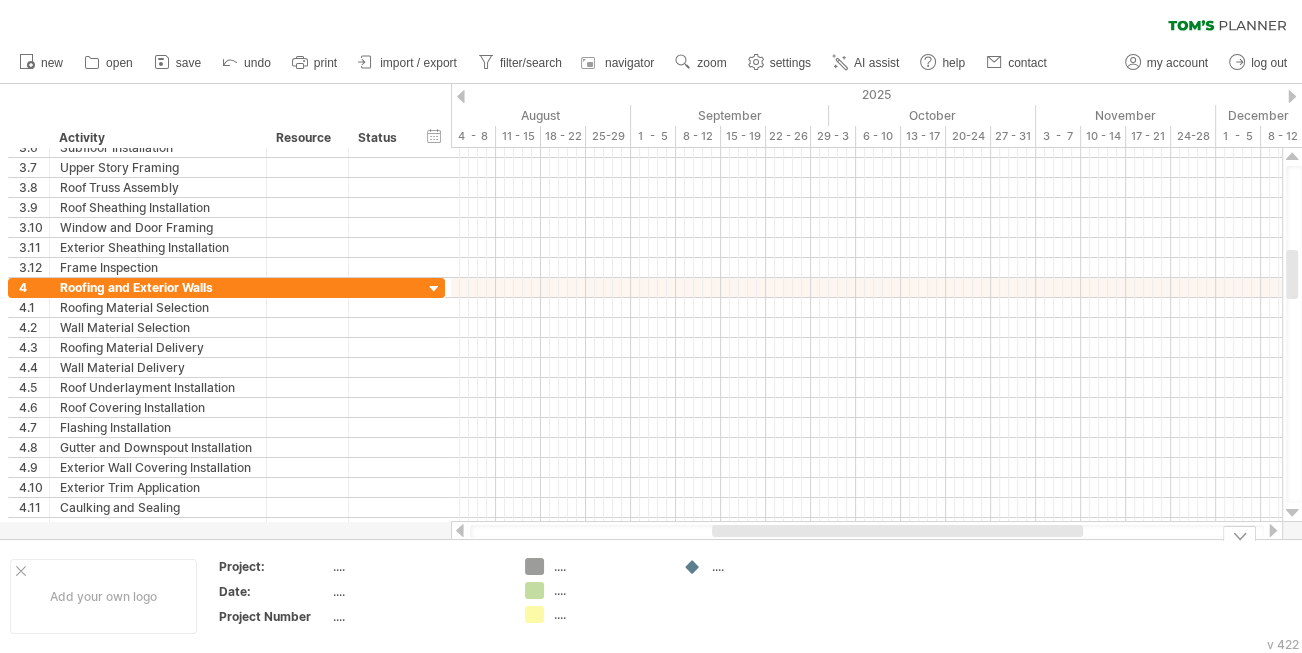 drag, startPoint x: 770, startPoint y: 531, endPoint x: 804, endPoint y: 550, distance: 38.948685 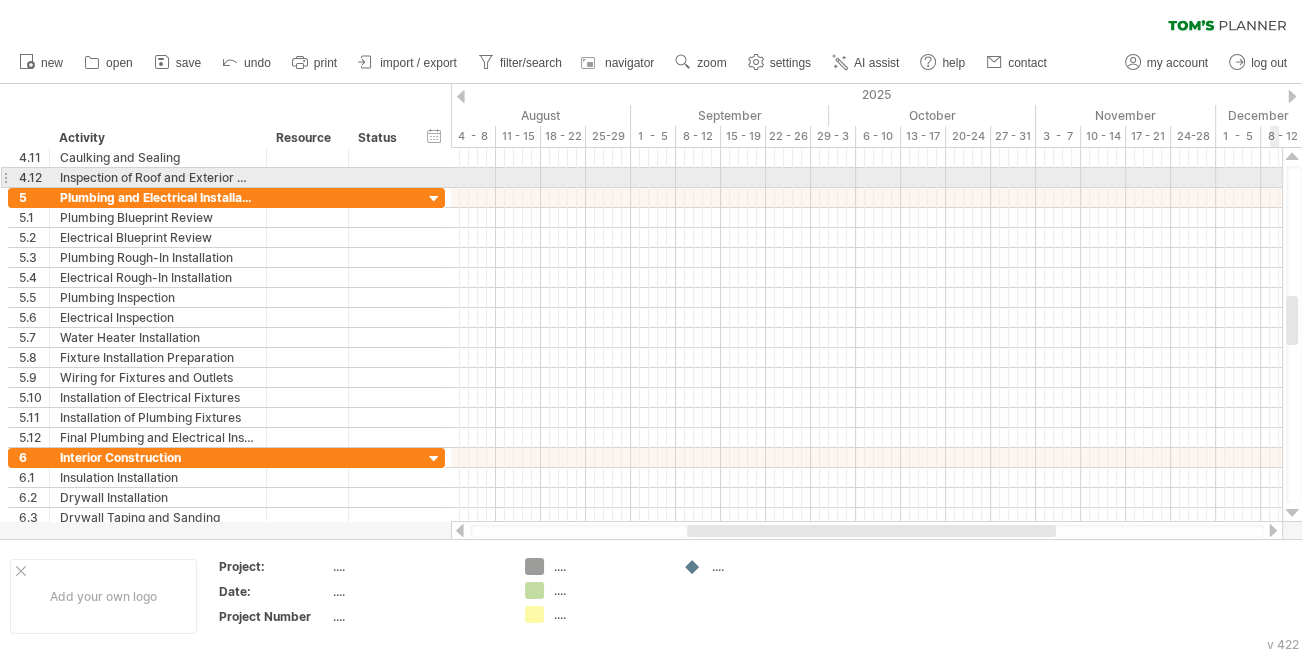 click at bounding box center (1294, 334) 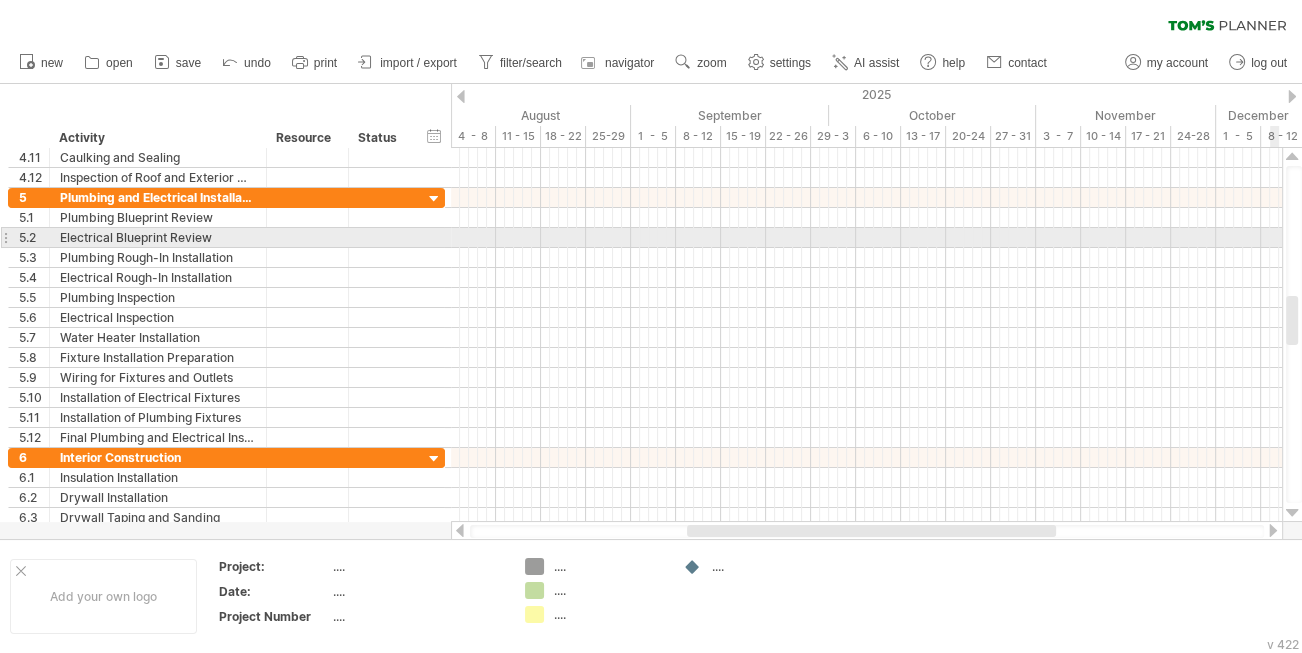 drag, startPoint x: 1289, startPoint y: 220, endPoint x: 1289, endPoint y: 234, distance: 14 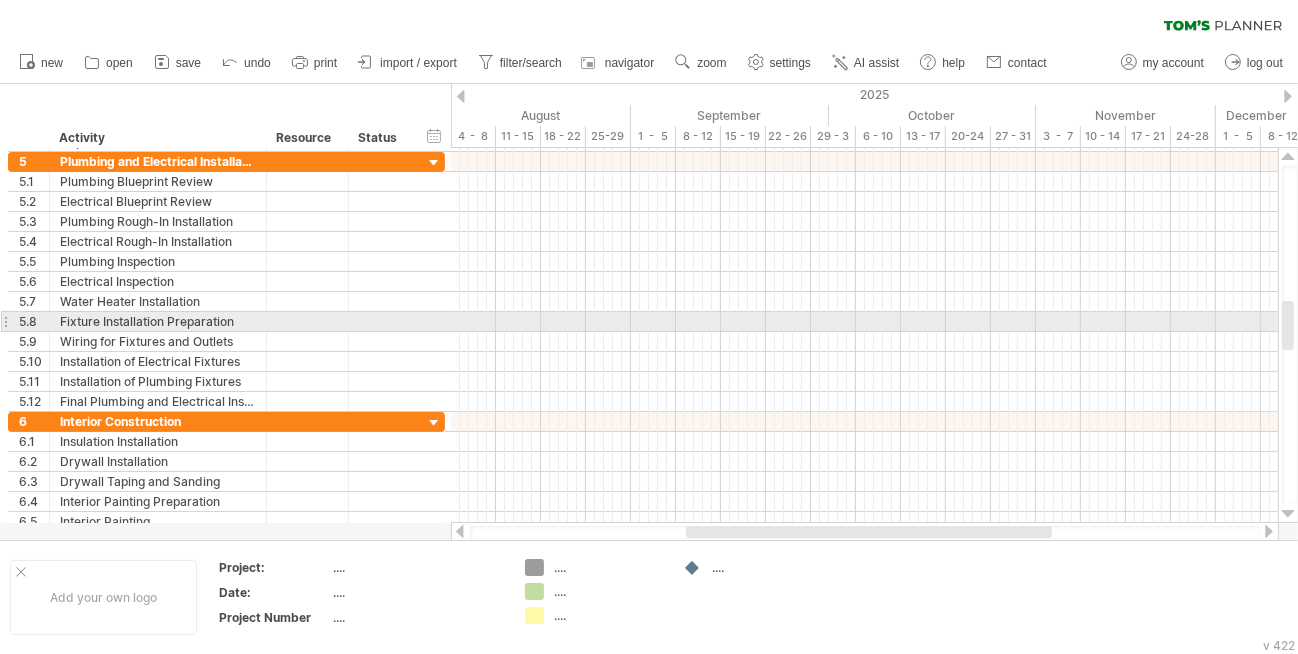 click at bounding box center [1290, 335] 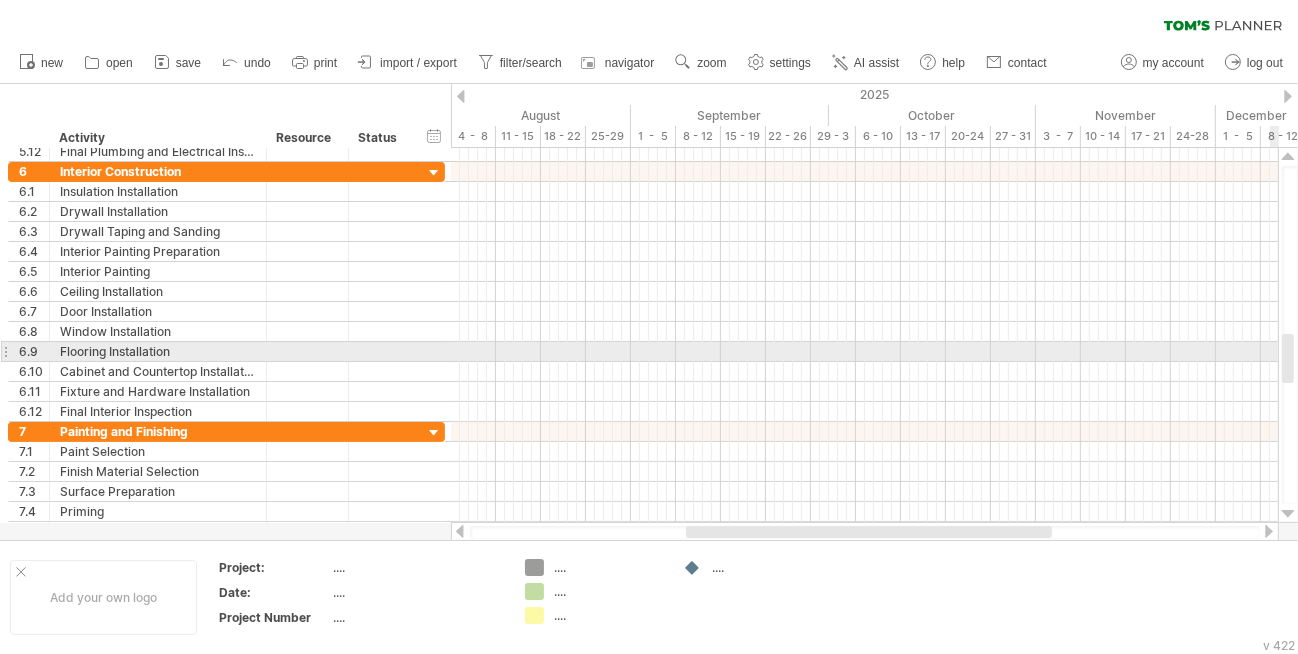 click at bounding box center [1290, 335] 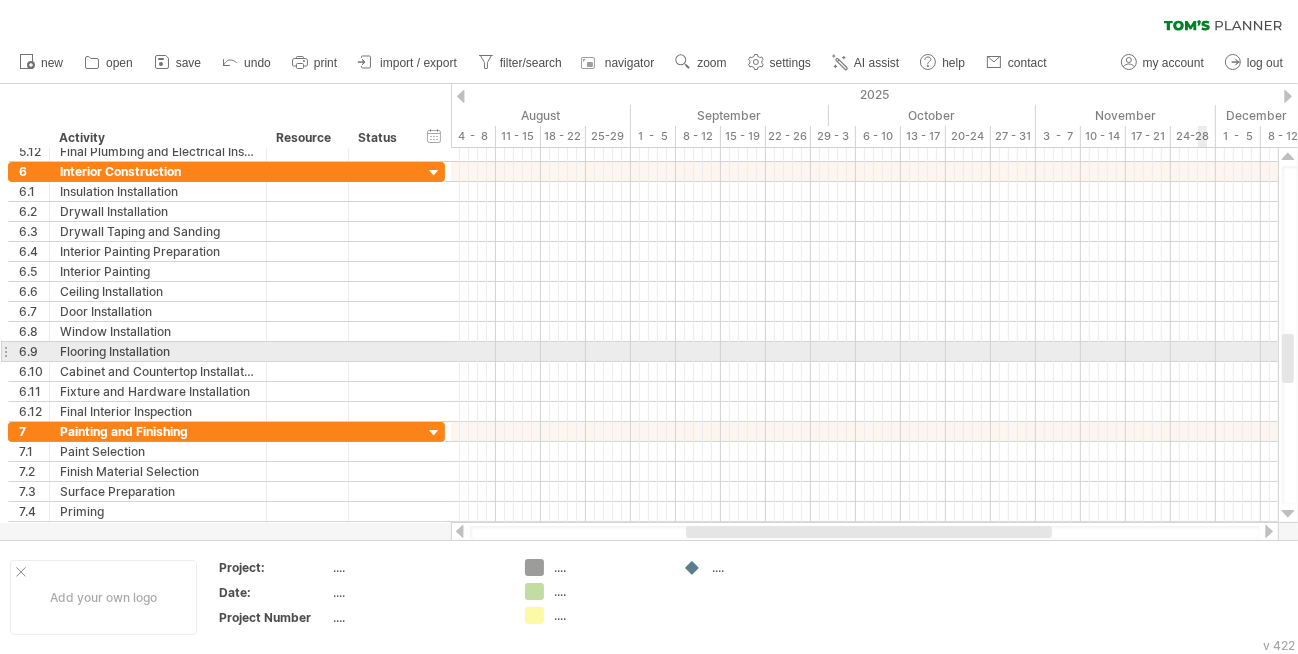 click at bounding box center [1290, 335] 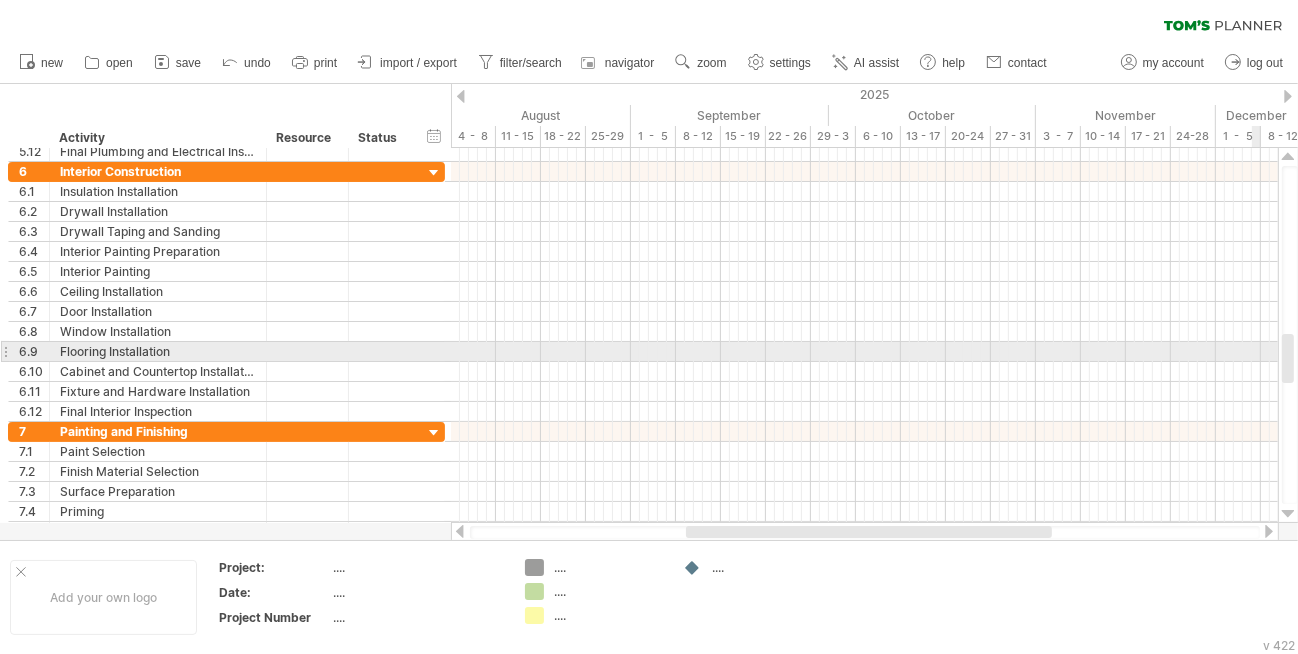click at bounding box center [1290, 335] 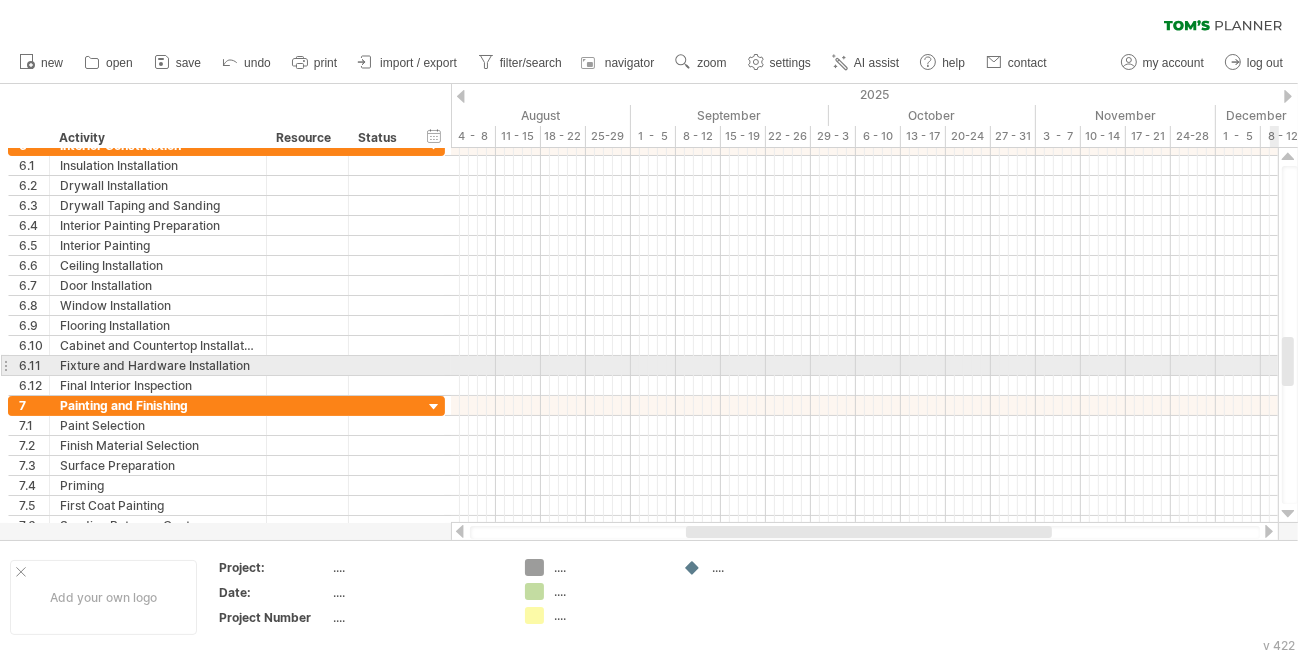 click at bounding box center (1288, 361) 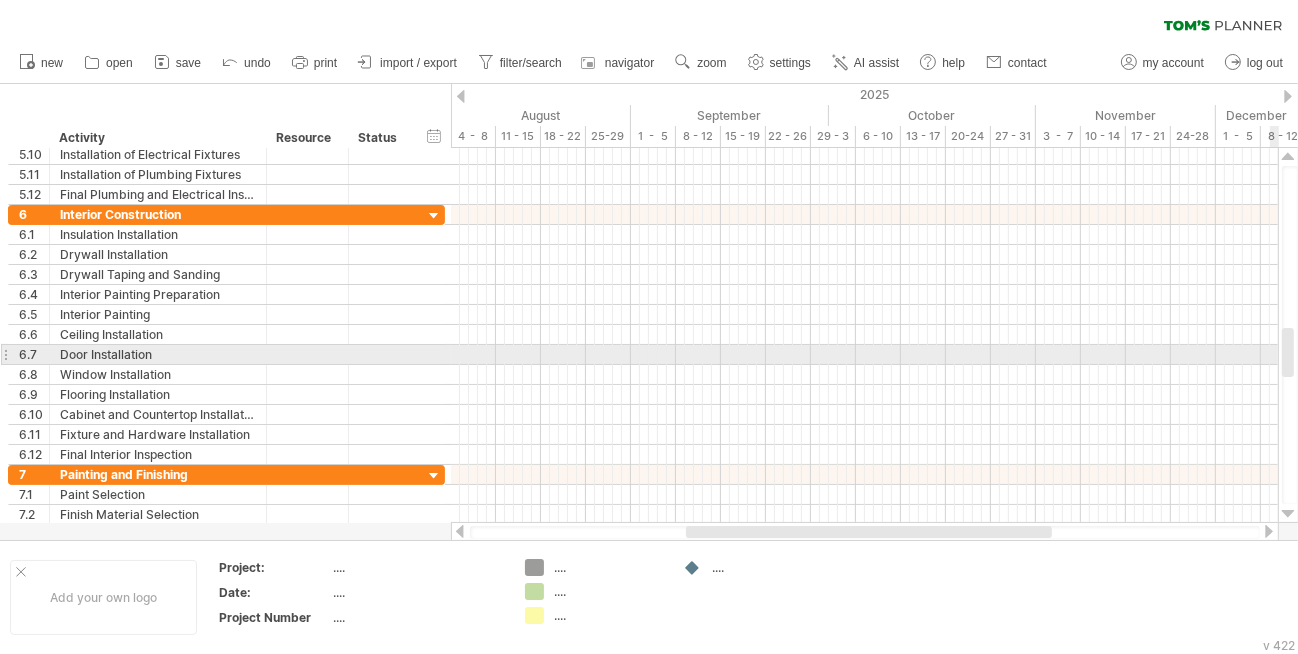 click at bounding box center (1288, 352) 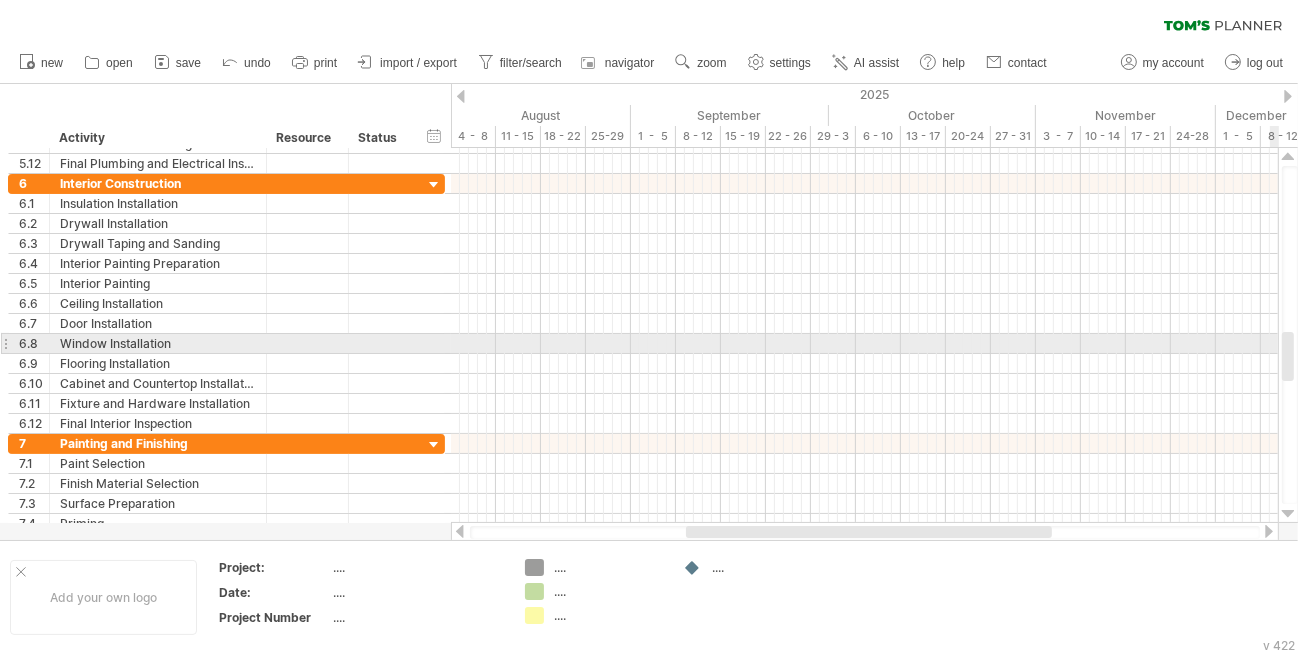 click at bounding box center [1290, 335] 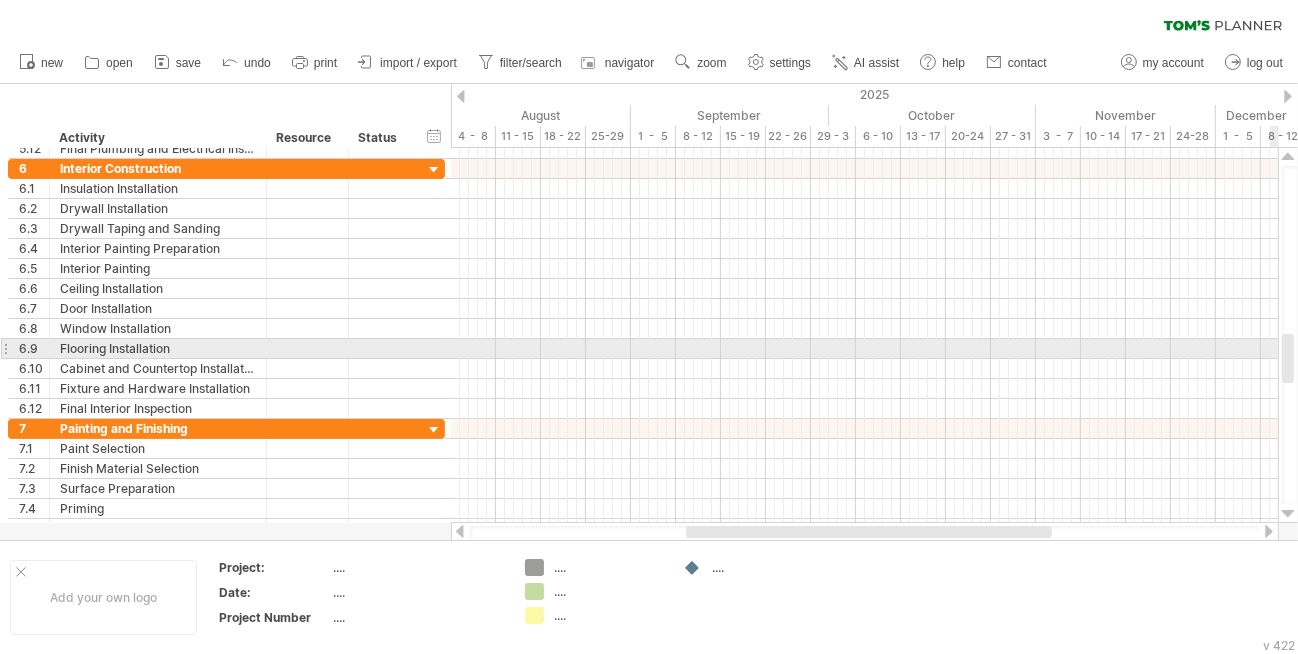 click at bounding box center (1288, 358) 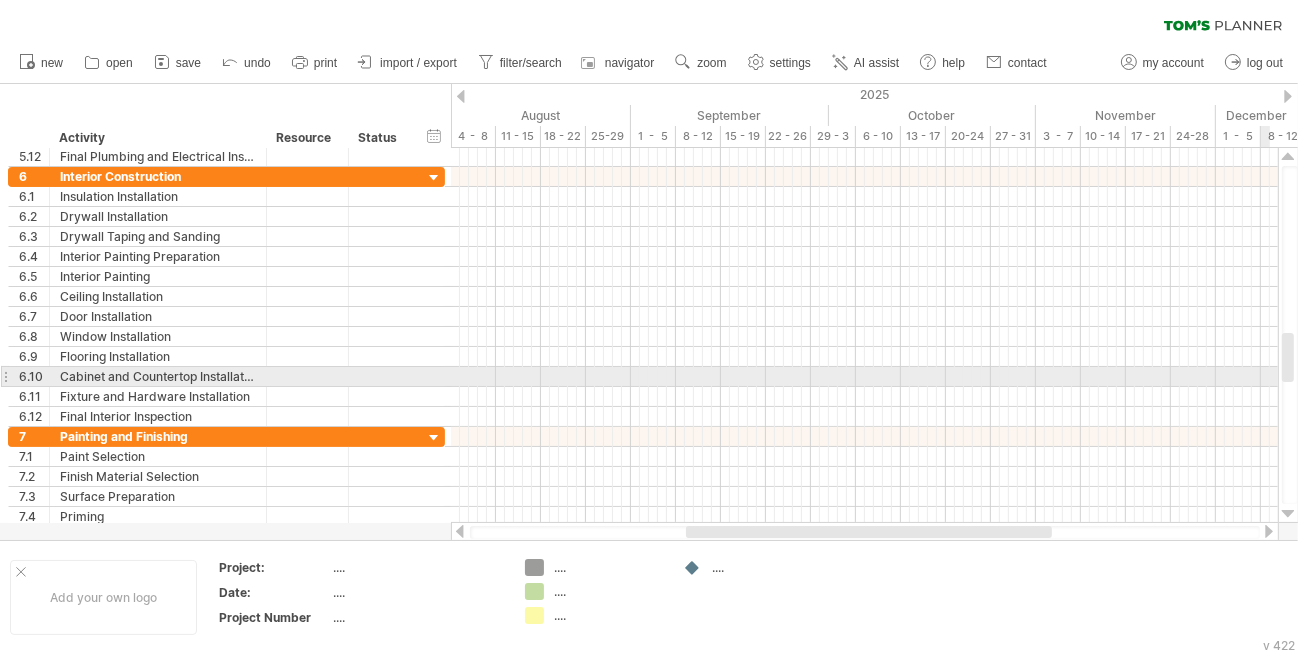click at bounding box center [1288, 357] 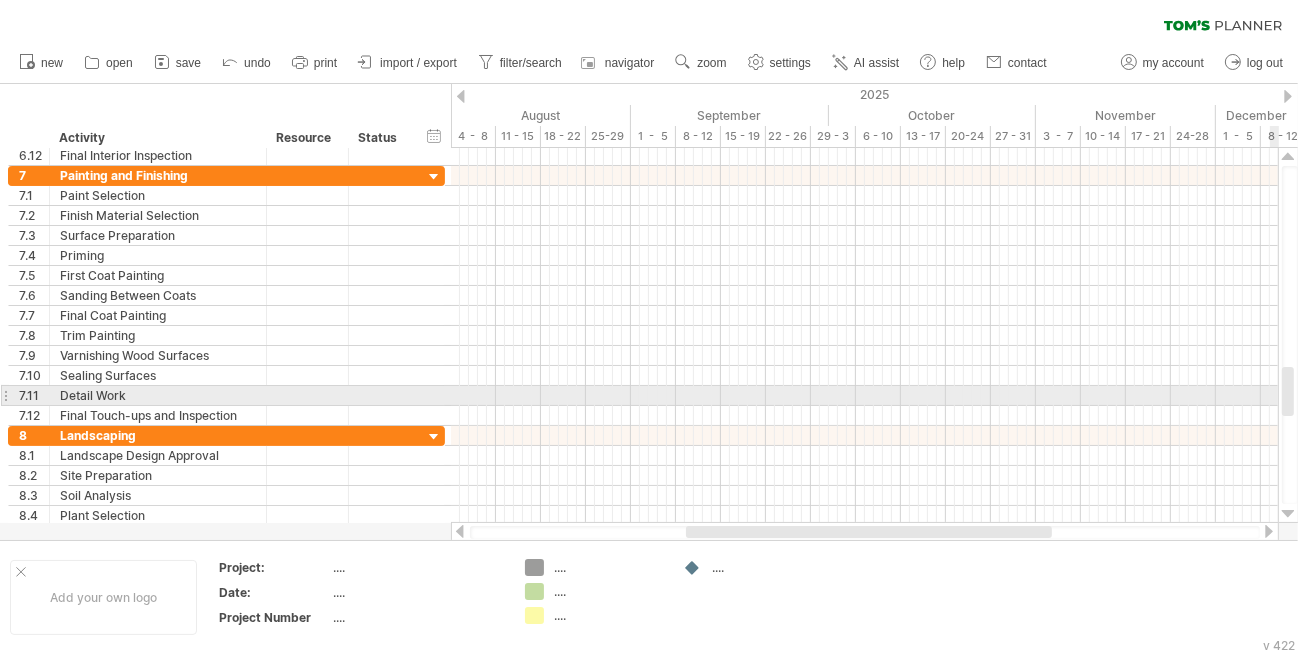 drag, startPoint x: 1285, startPoint y: 354, endPoint x: 1296, endPoint y: 388, distance: 35.735138 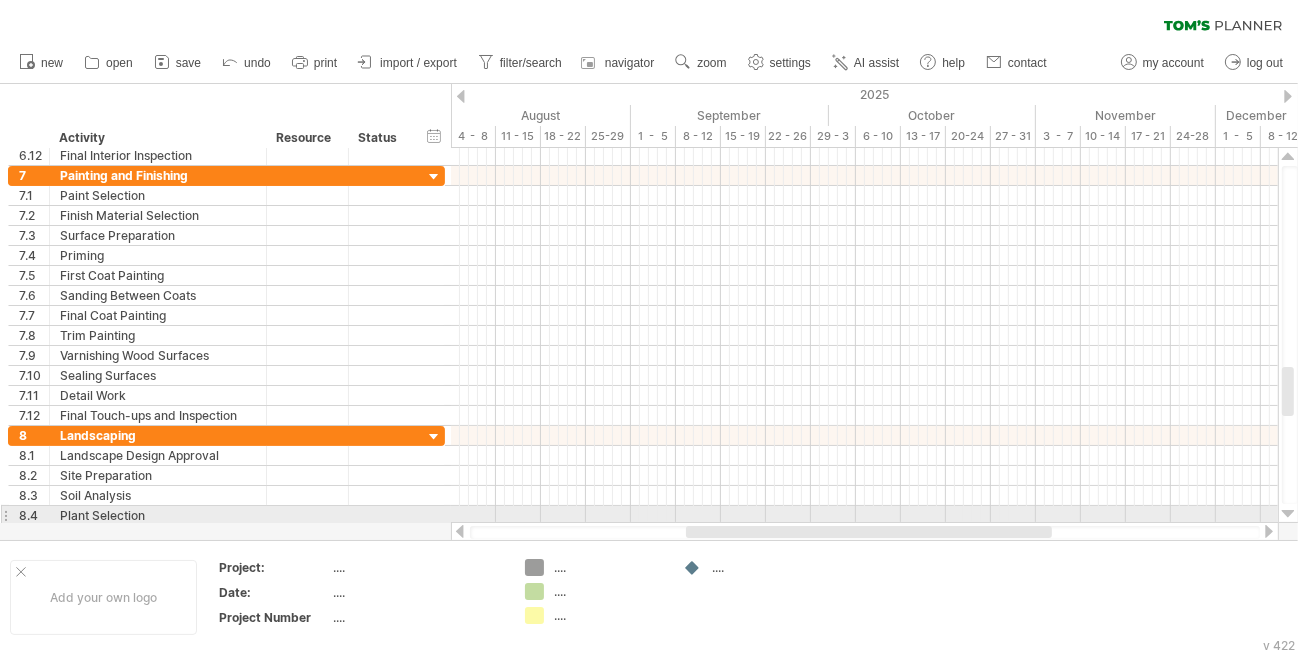 click at bounding box center (1288, 514) 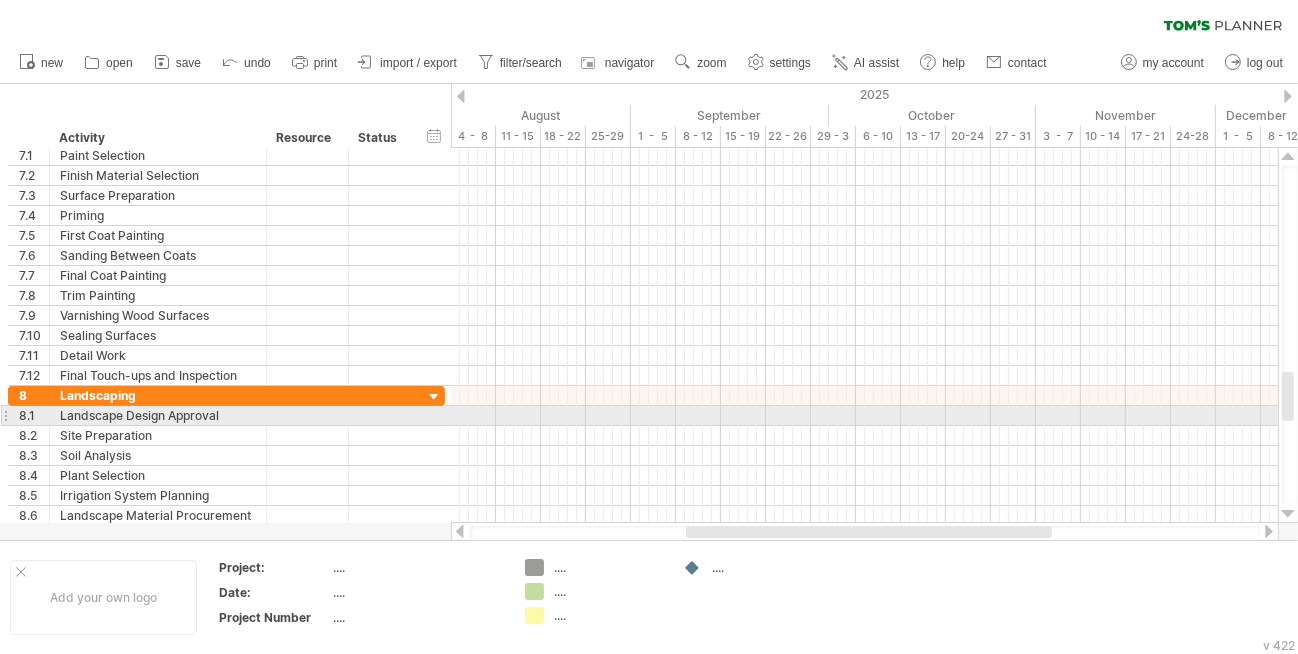 click at bounding box center (1290, 335) 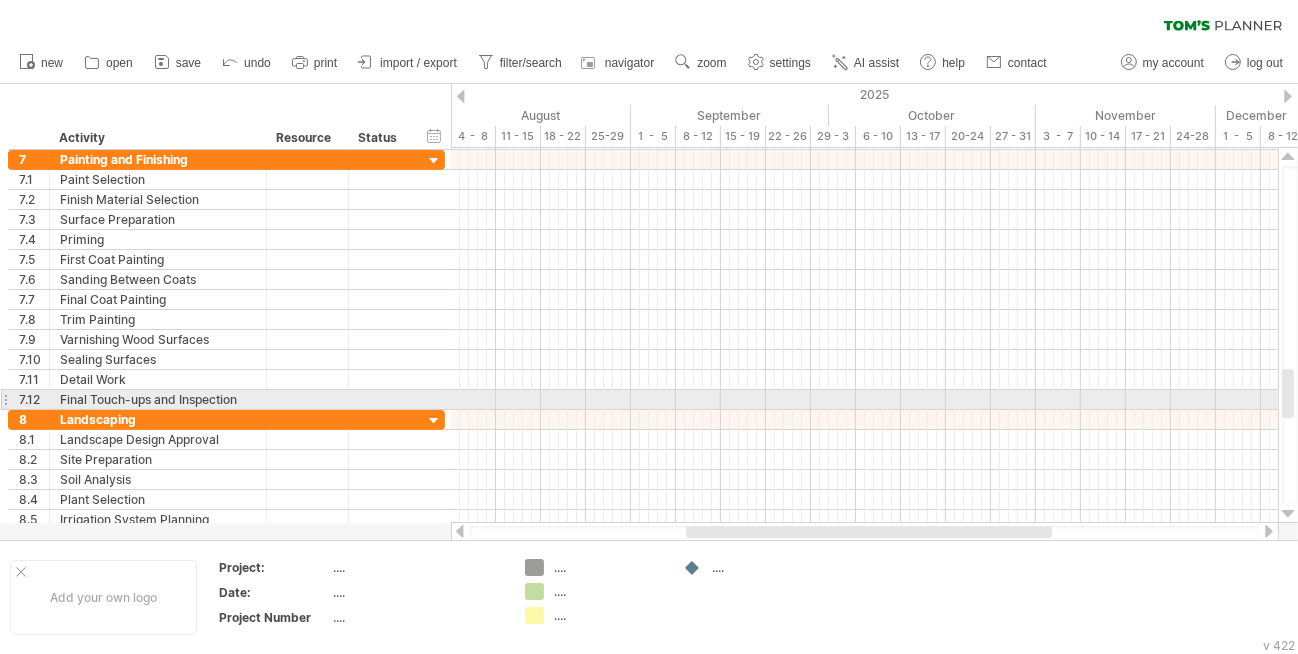click at bounding box center (1288, 393) 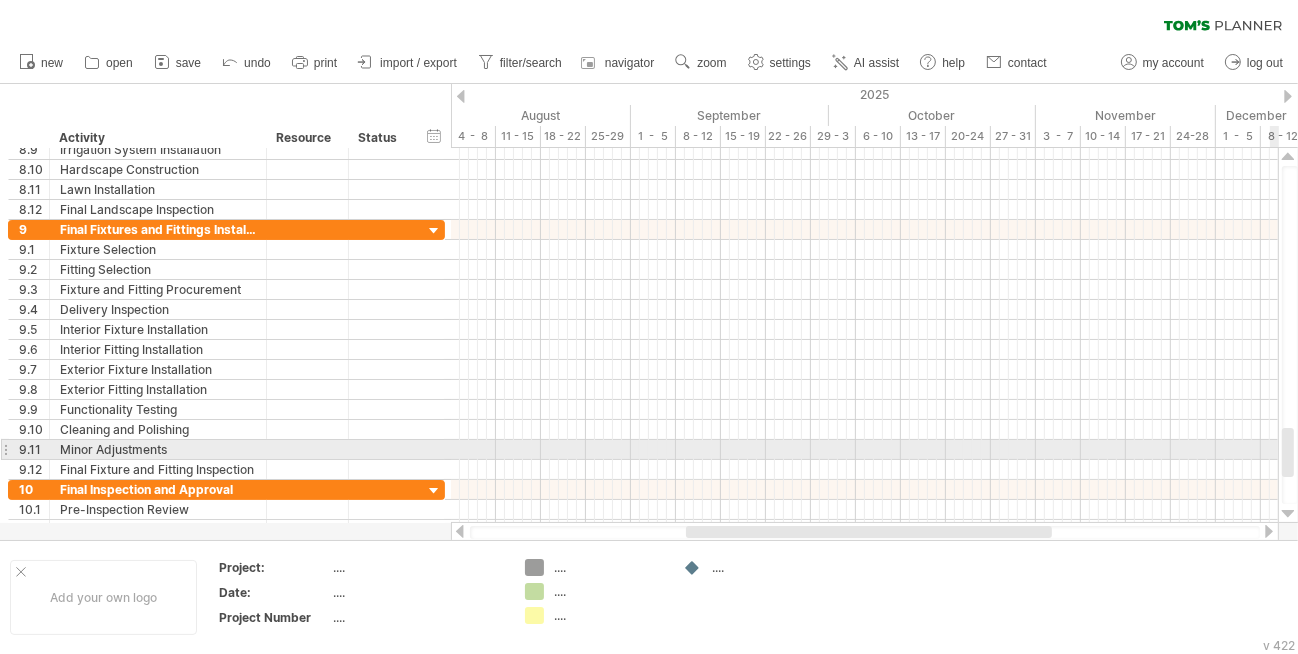 drag, startPoint x: 1296, startPoint y: 446, endPoint x: 1295, endPoint y: 459, distance: 13.038404 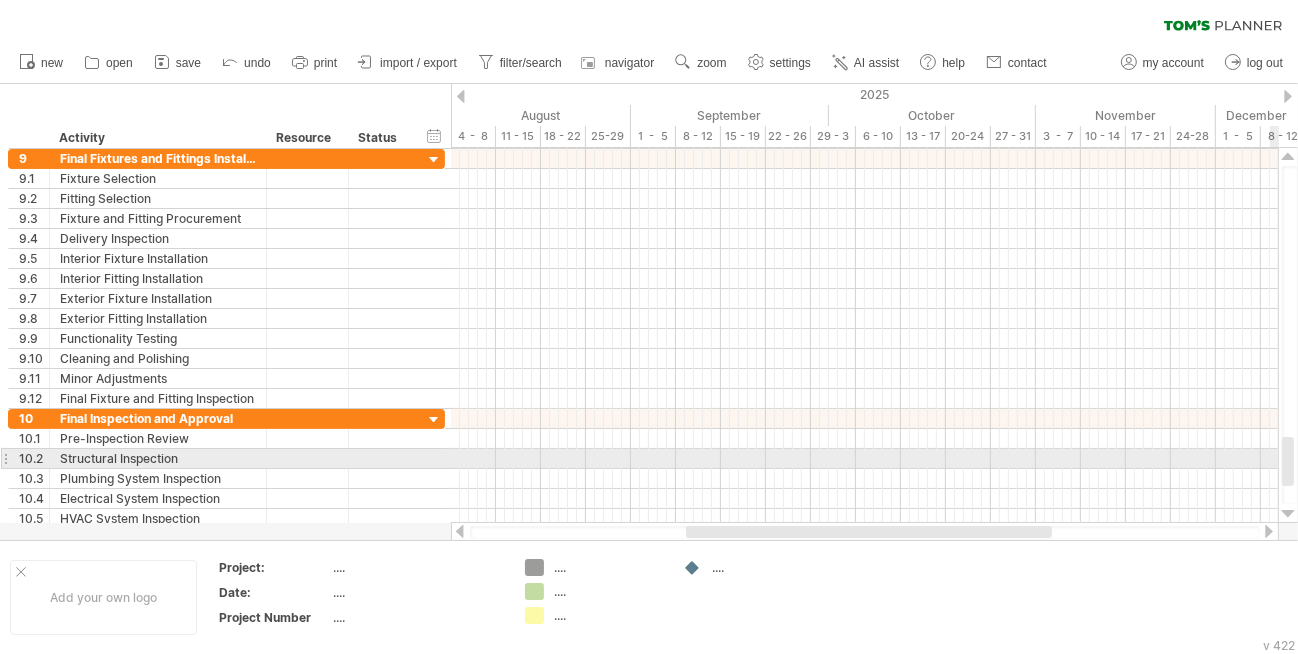 drag, startPoint x: 1285, startPoint y: 448, endPoint x: 1290, endPoint y: 457, distance: 10.29563 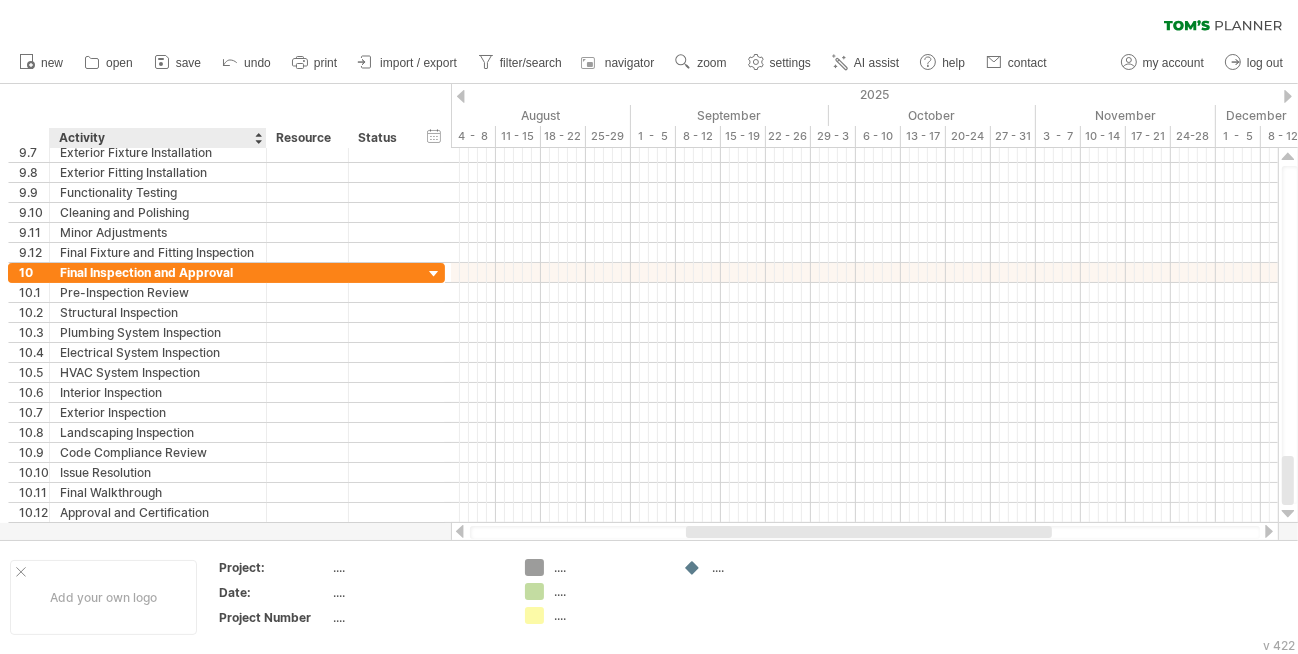 click at bounding box center [649, 312] 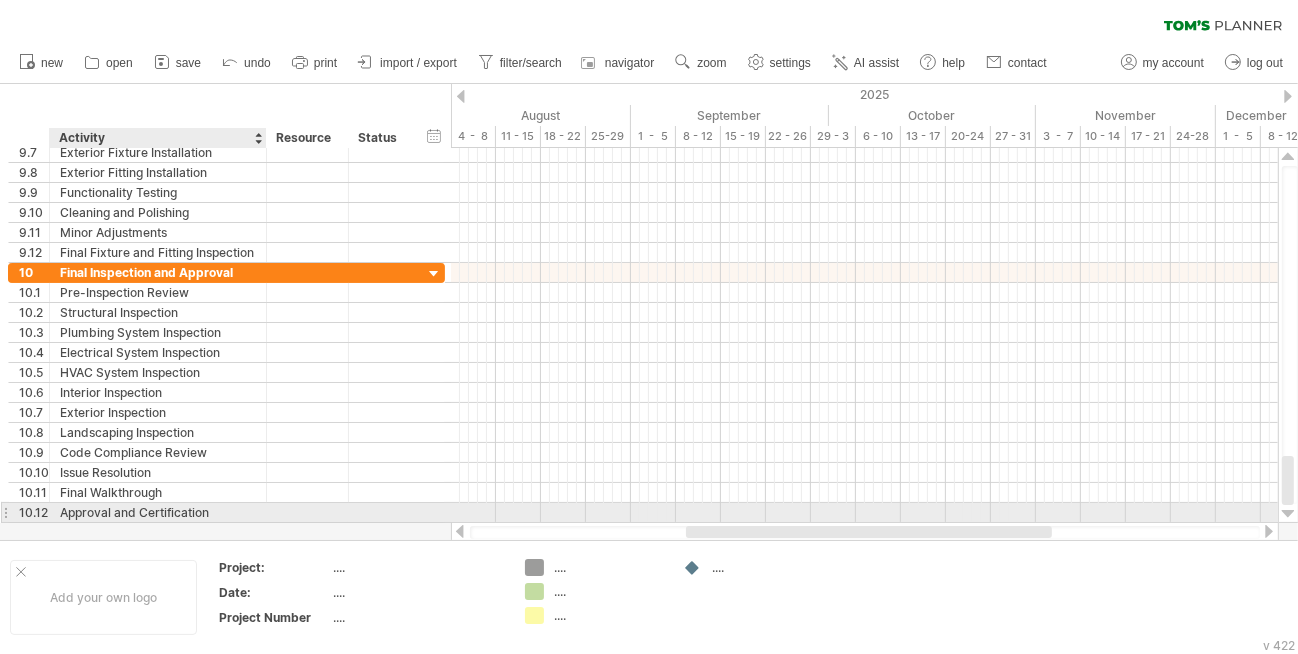 click at bounding box center (308, 512) 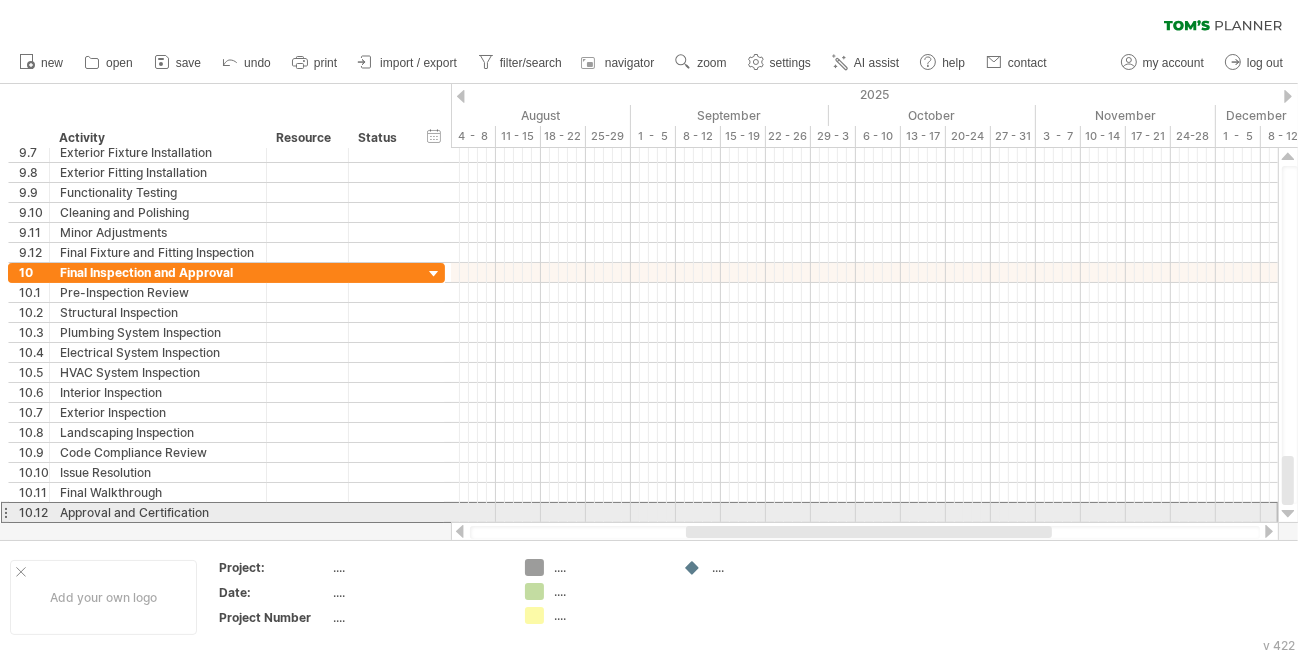 click at bounding box center (5, 512) 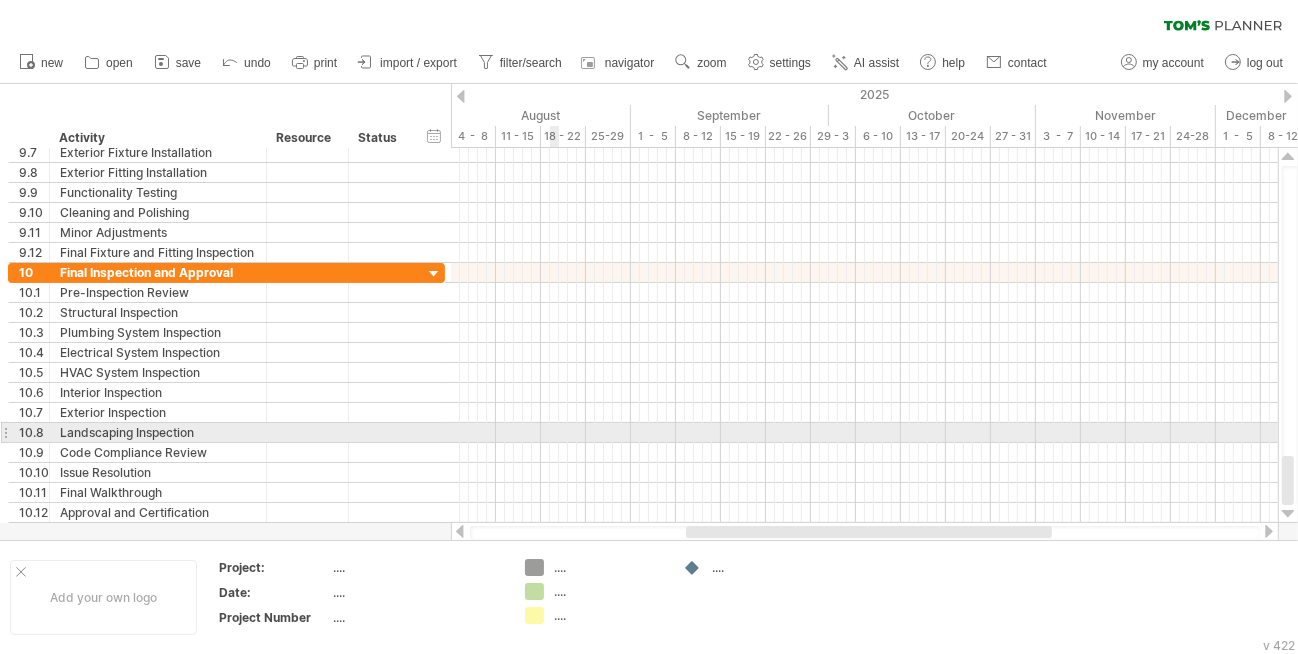 click at bounding box center [864, 453] 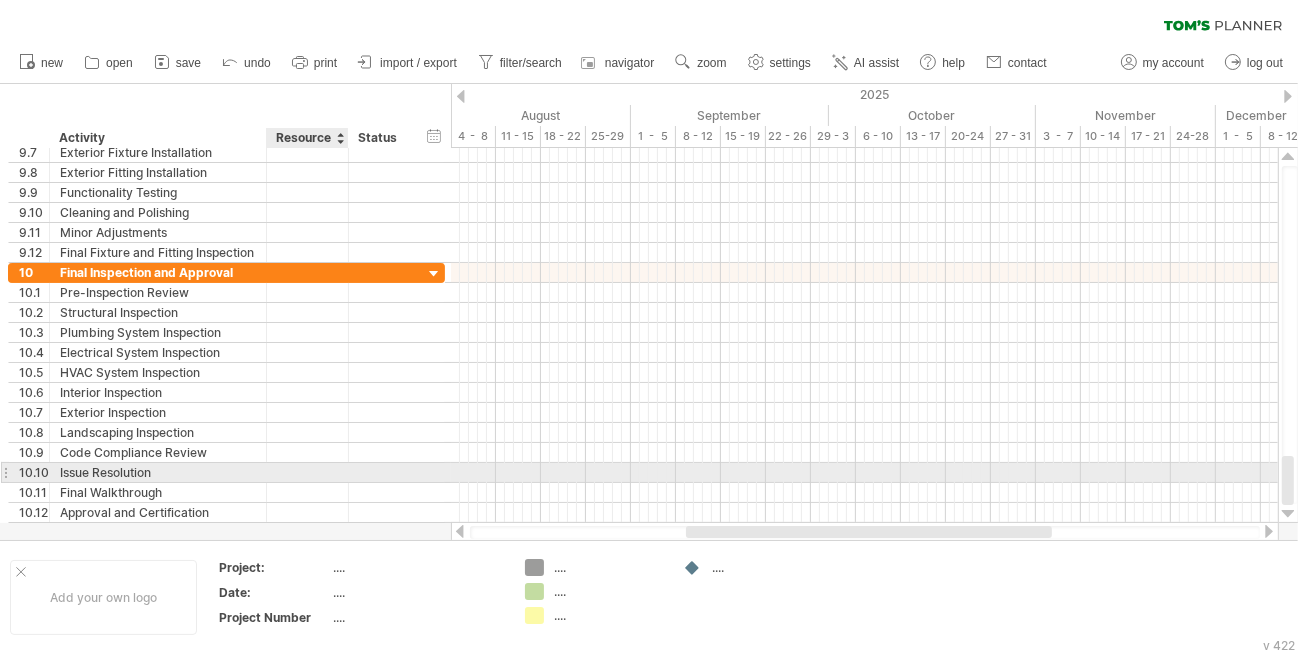 click at bounding box center (381, 472) 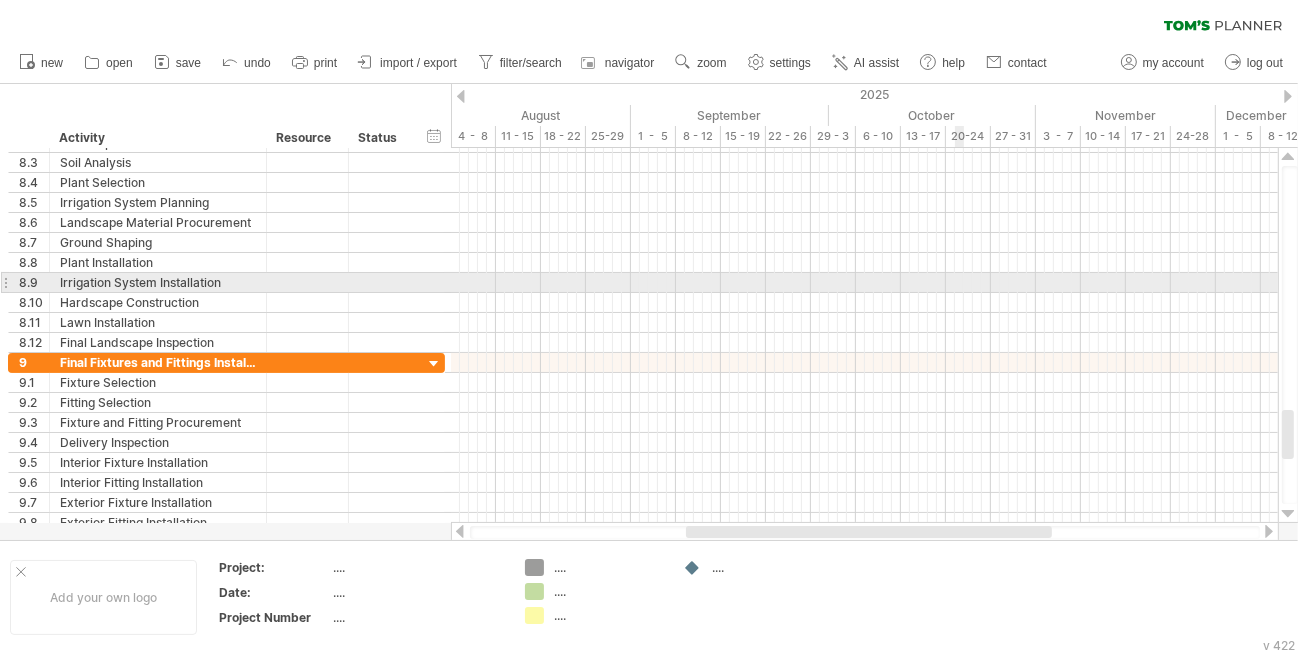 click at bounding box center (864, 283) 